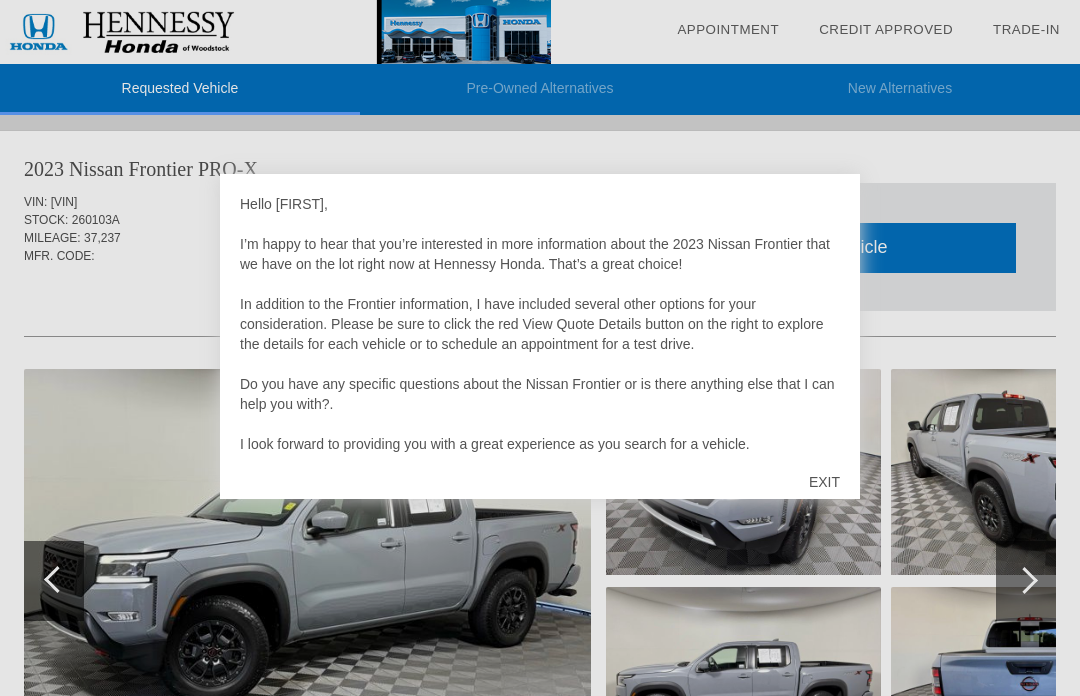 scroll, scrollTop: 0, scrollLeft: 0, axis: both 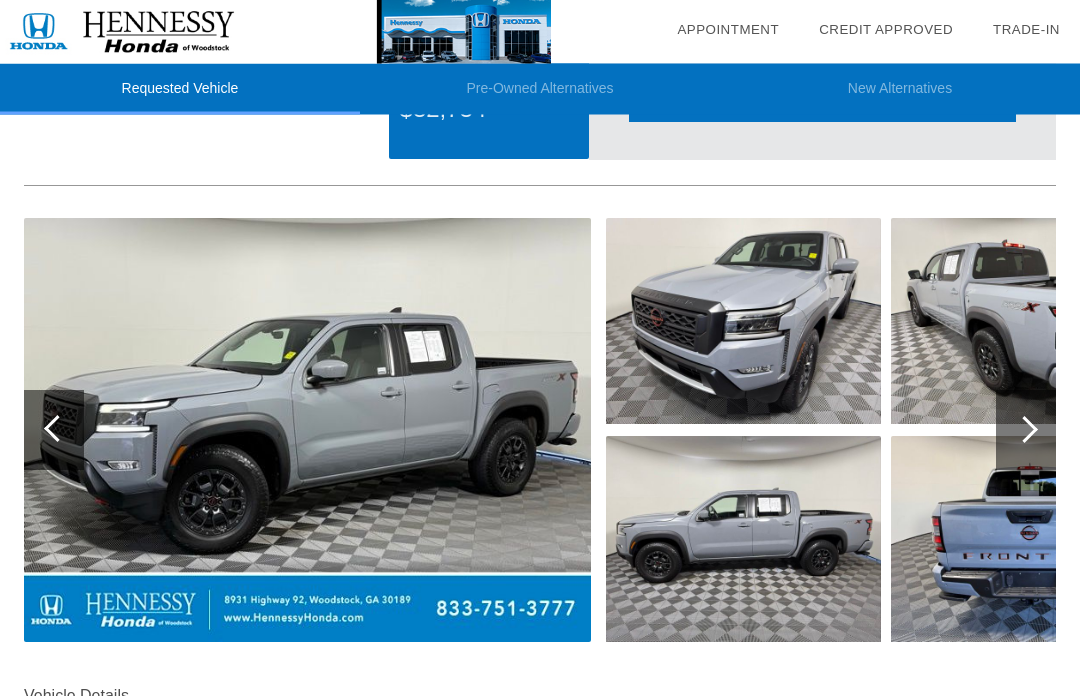 click at bounding box center [1026, 431] 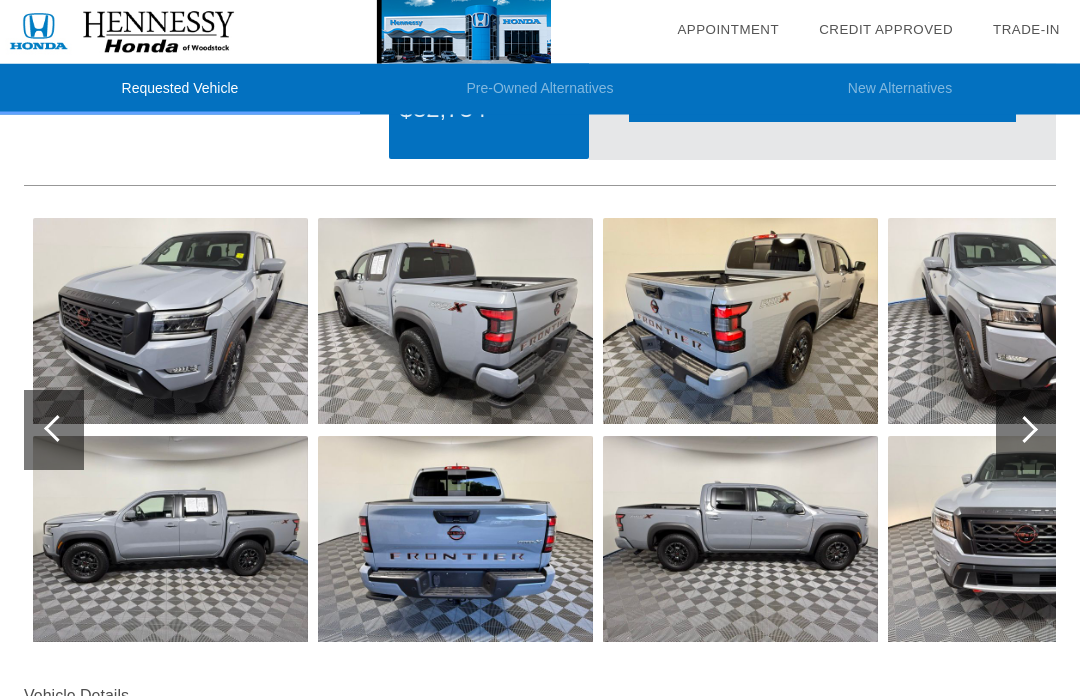 scroll, scrollTop: 151, scrollLeft: 0, axis: vertical 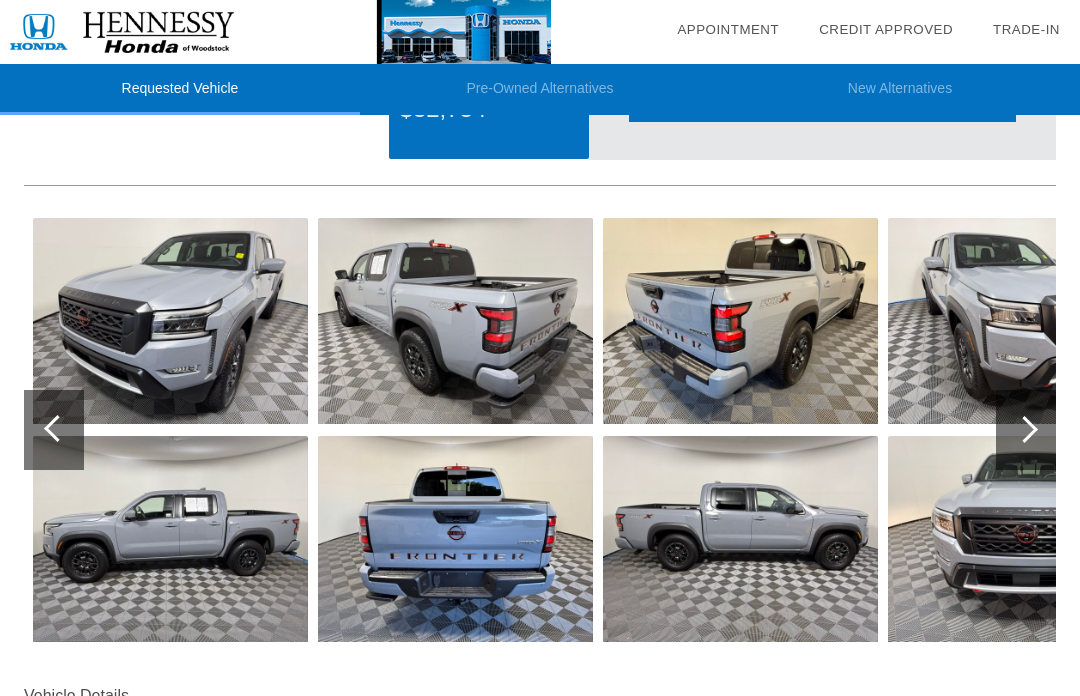 click at bounding box center (1024, 429) 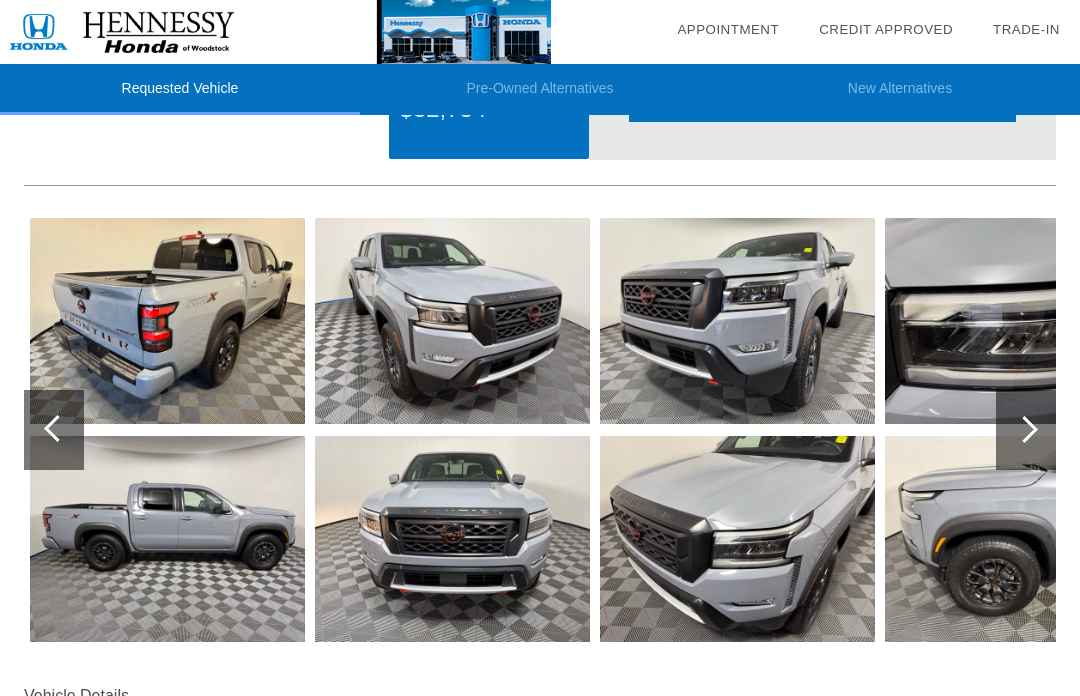 scroll, scrollTop: 150, scrollLeft: 2, axis: both 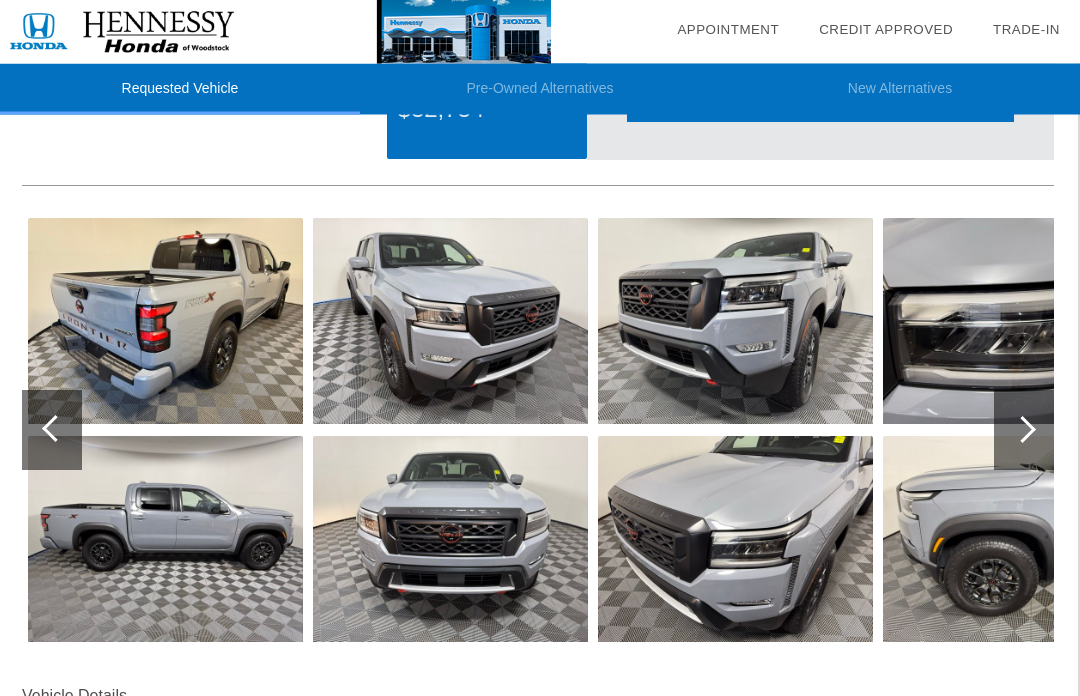 click at bounding box center (1024, 431) 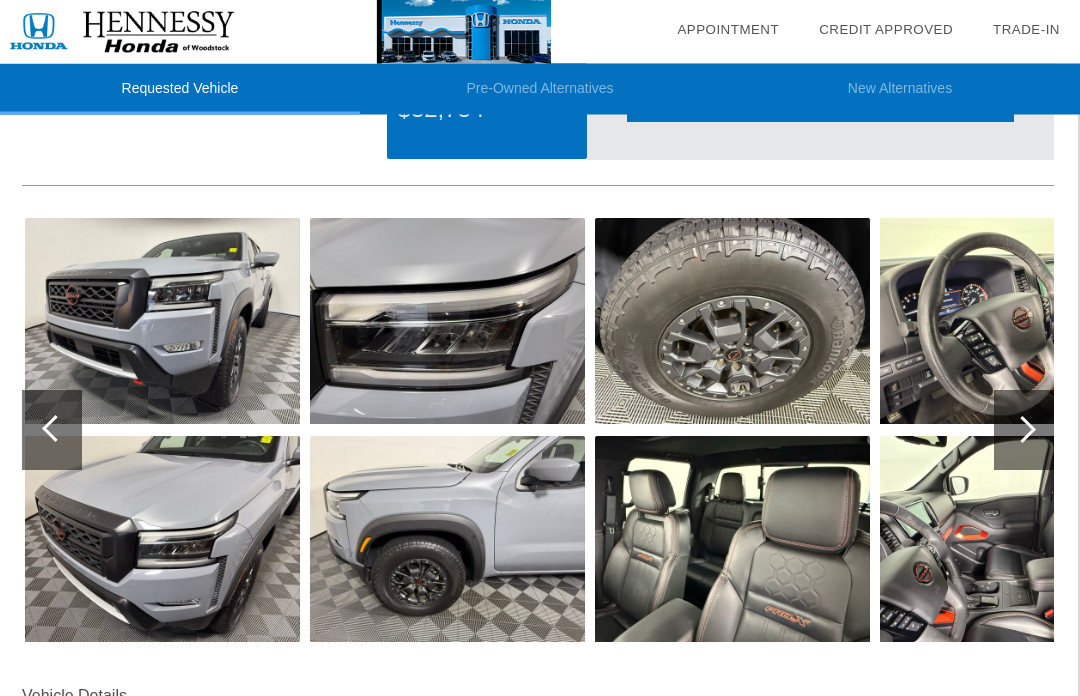 scroll, scrollTop: 151, scrollLeft: 2, axis: both 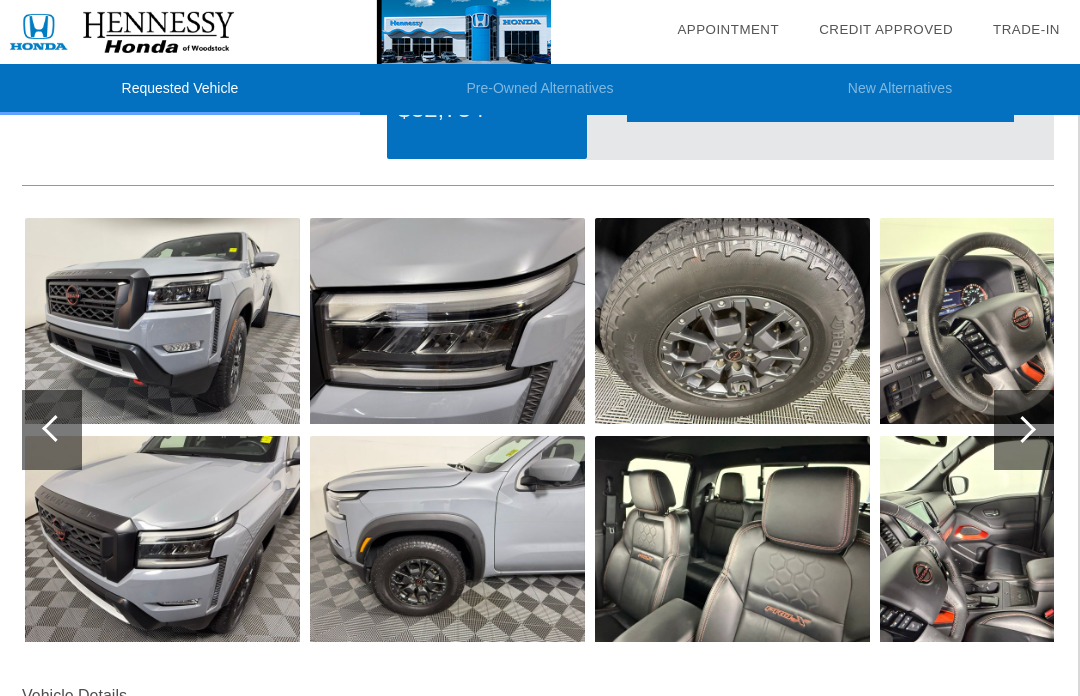 click at bounding box center [1022, 429] 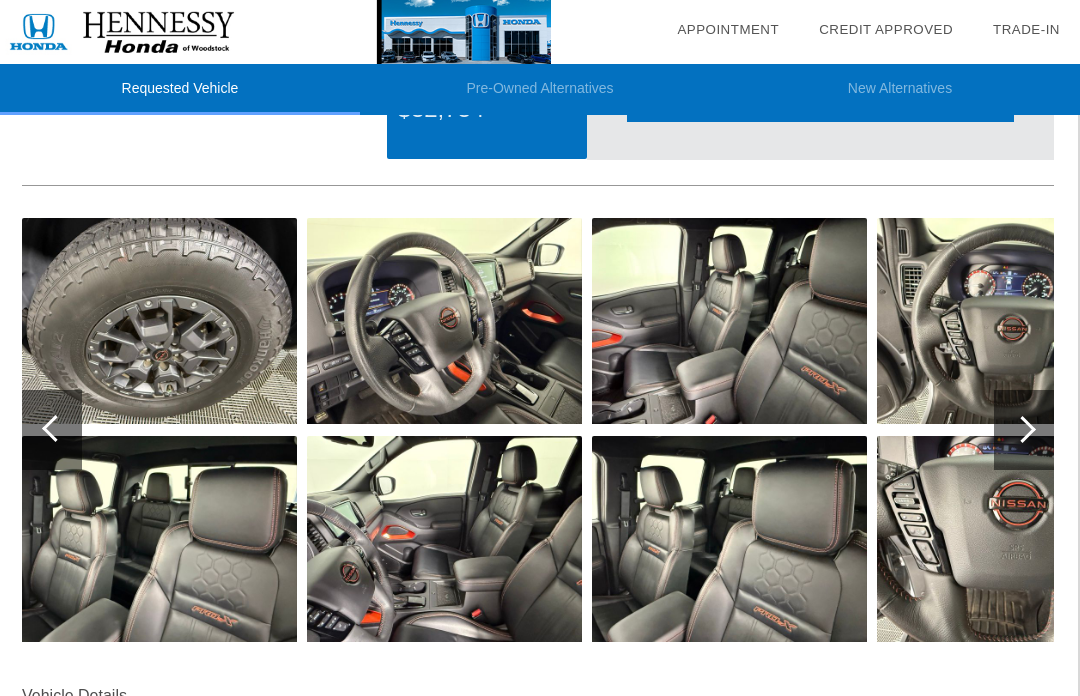 click at bounding box center (1022, 429) 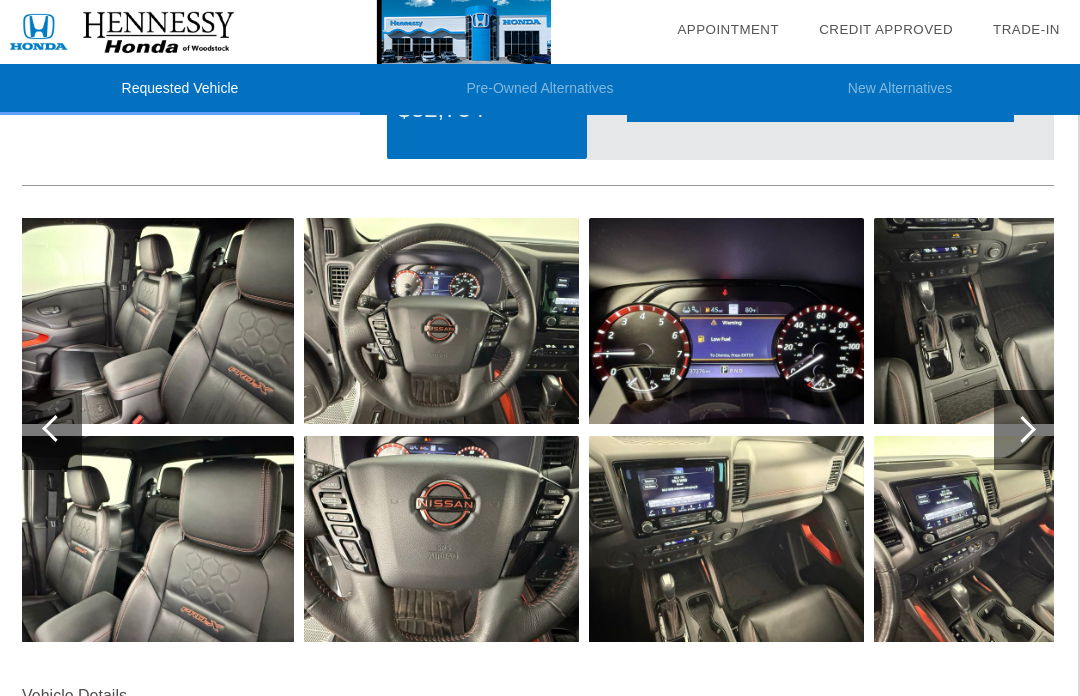 click at bounding box center (1022, 429) 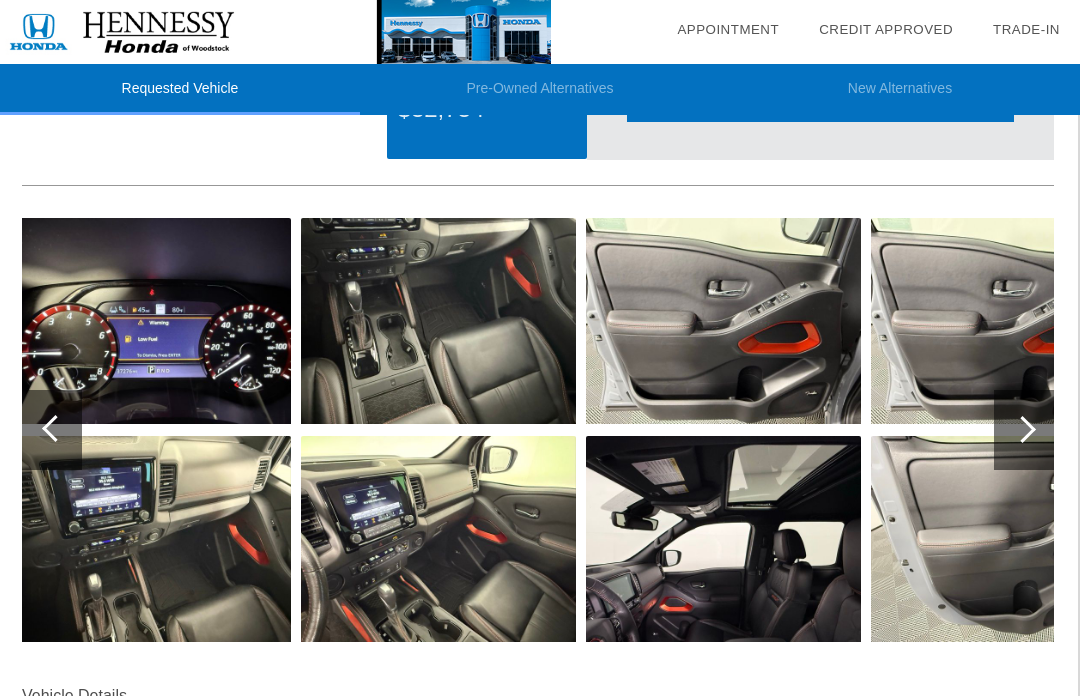 click at bounding box center [1022, 429] 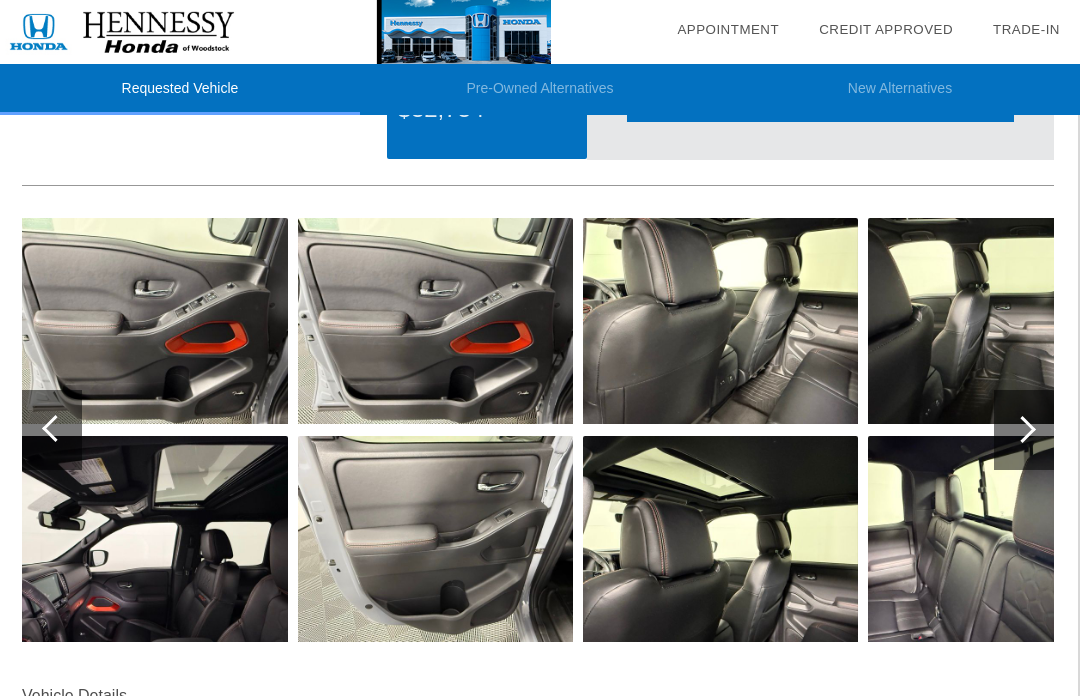 click at bounding box center [1022, 429] 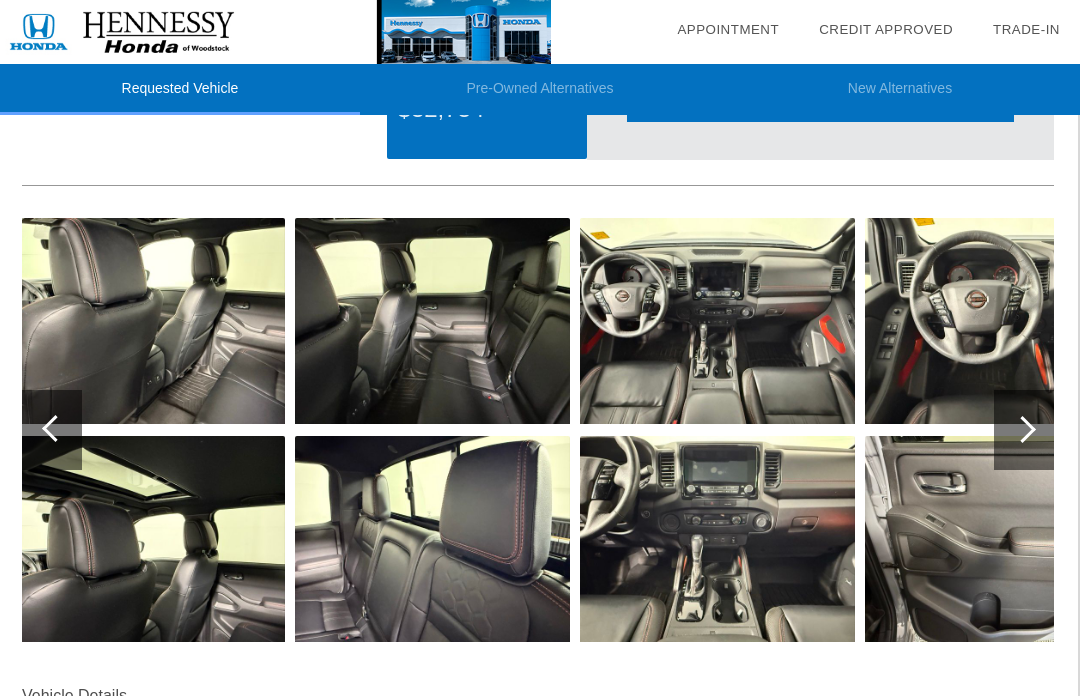click at bounding box center (1022, 429) 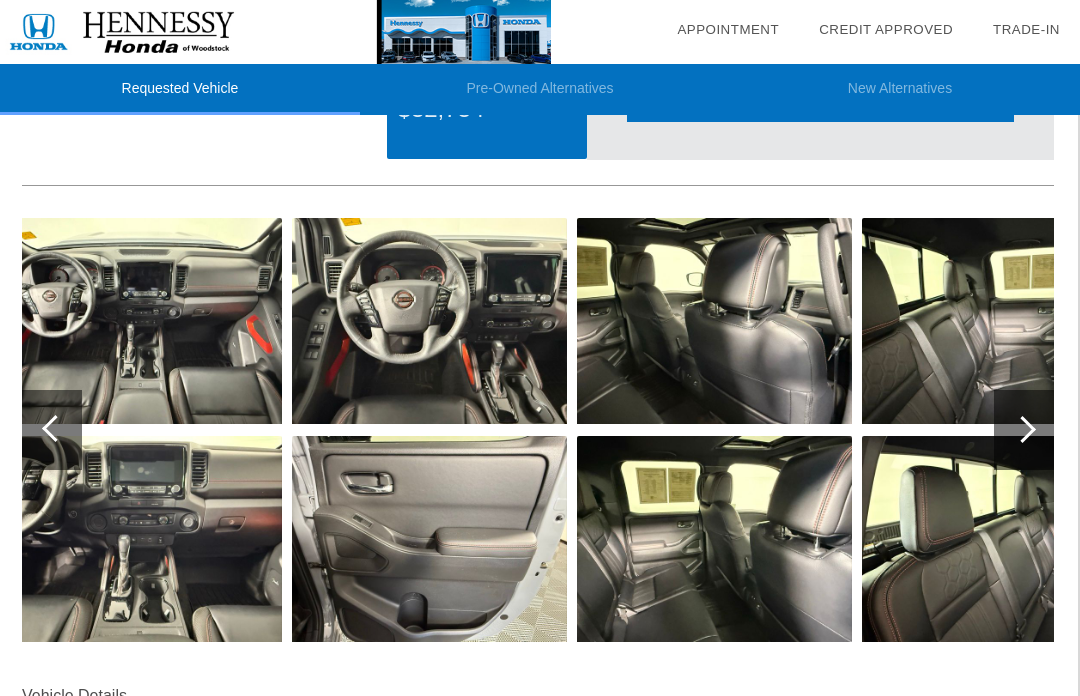click at bounding box center (1022, 429) 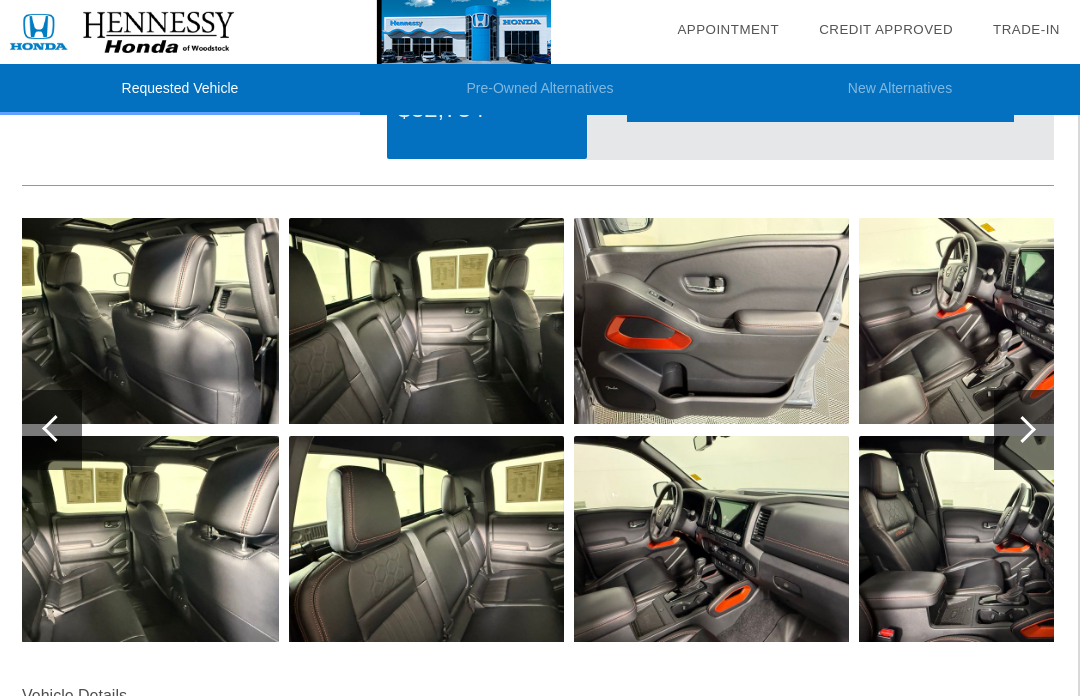 click at bounding box center (1022, 429) 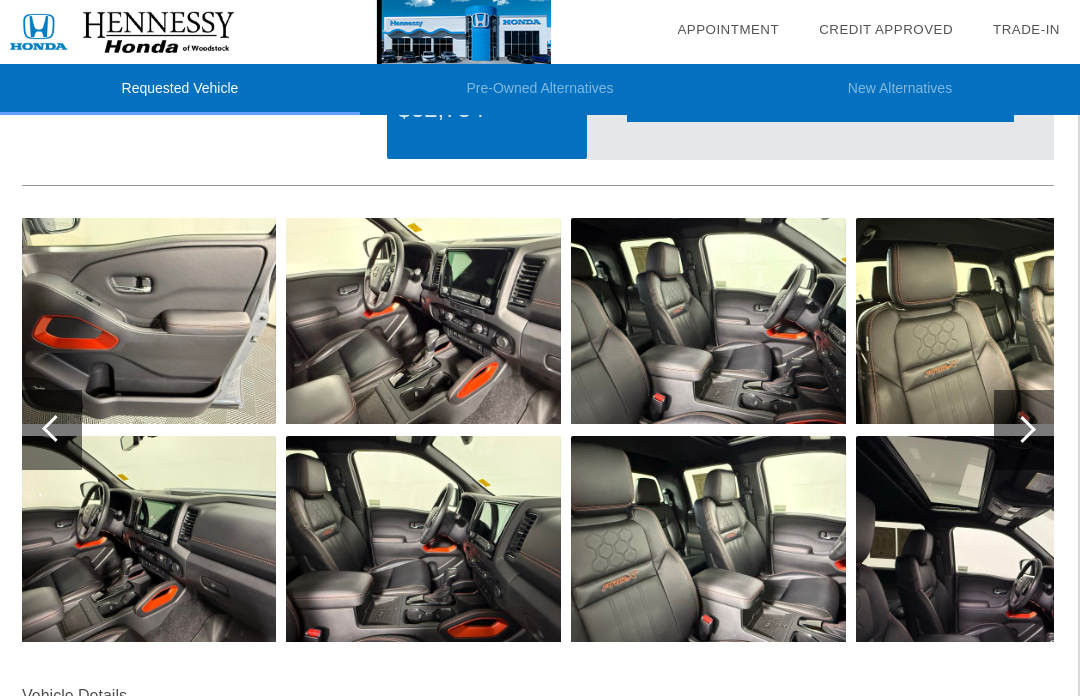 click at bounding box center [1022, 429] 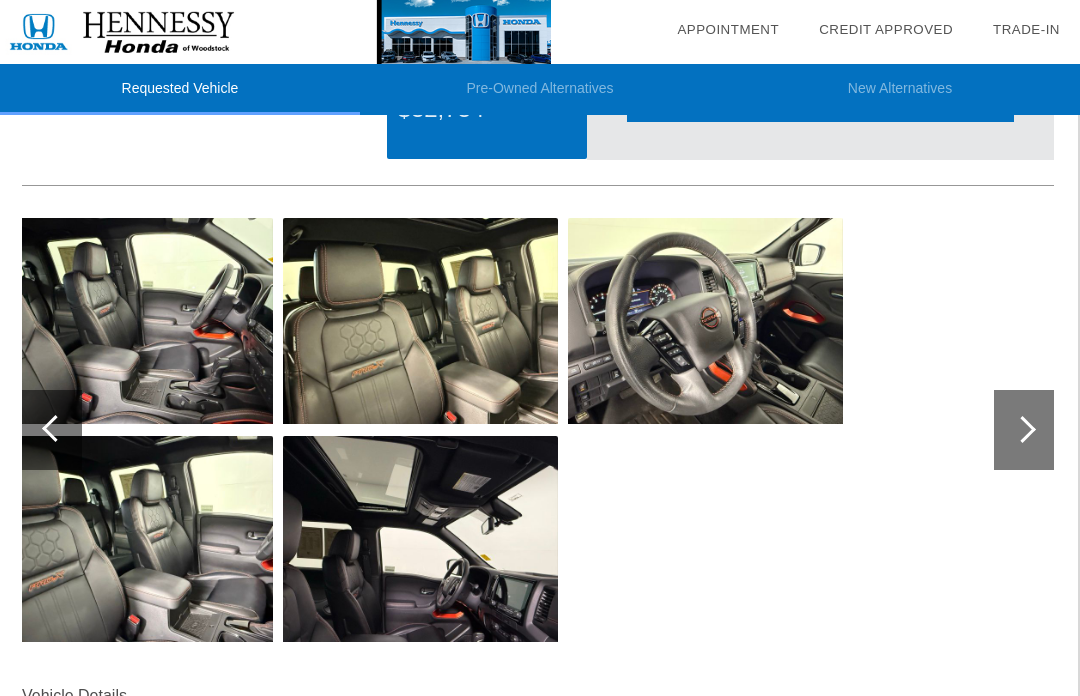 click at bounding box center (1022, 429) 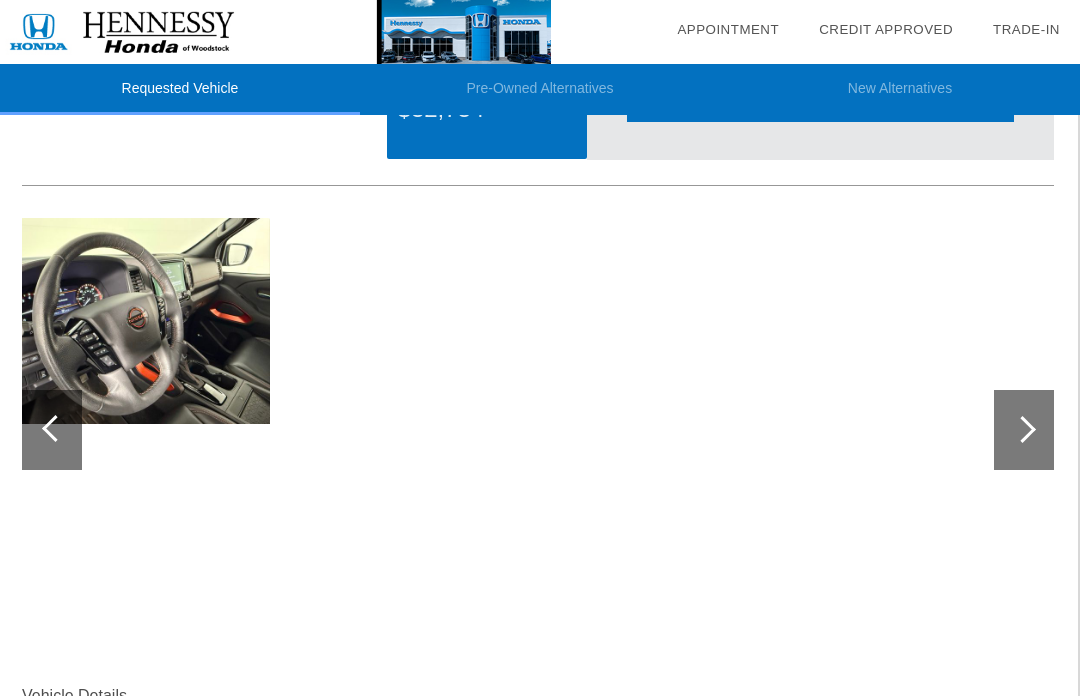 click at bounding box center [52, 430] 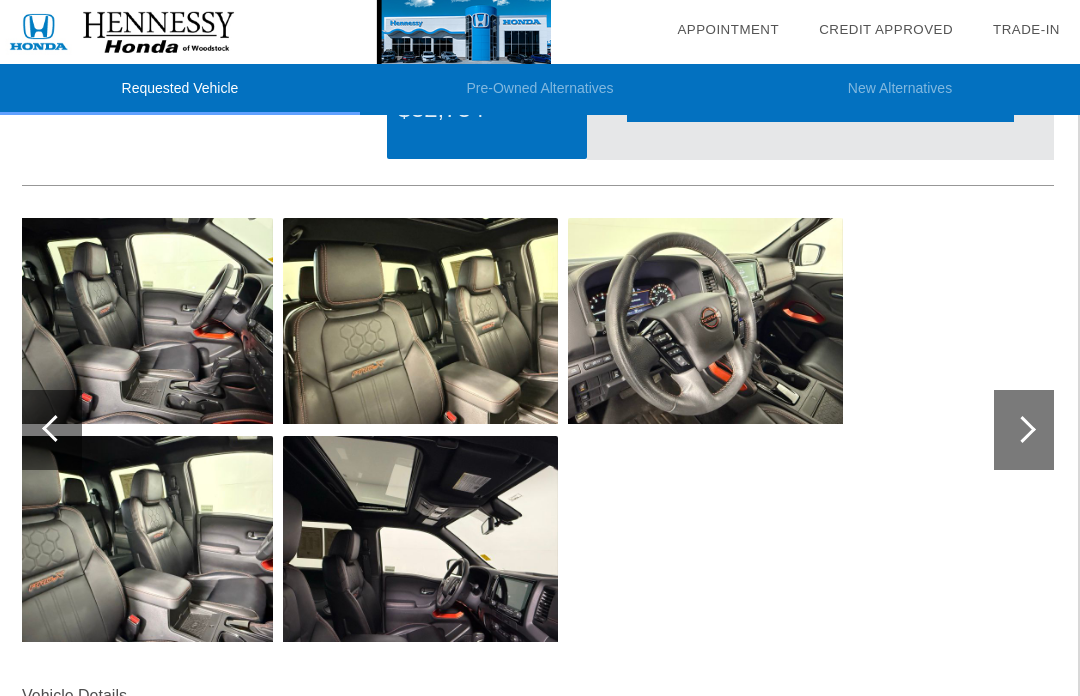 click at bounding box center [52, 430] 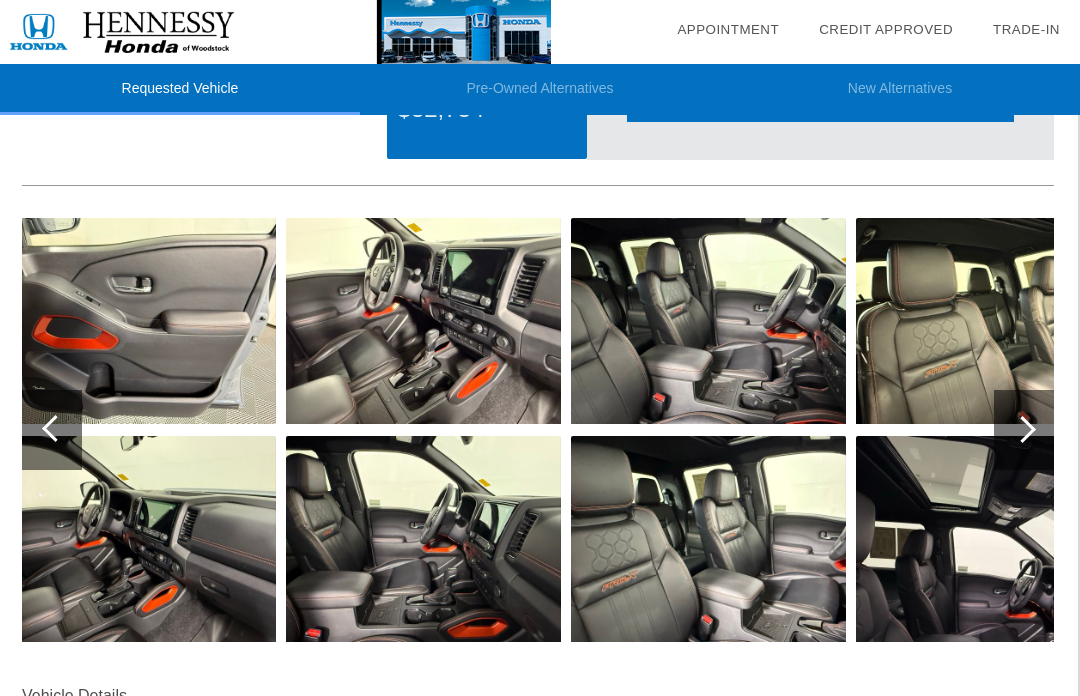 click at bounding box center (55, 428) 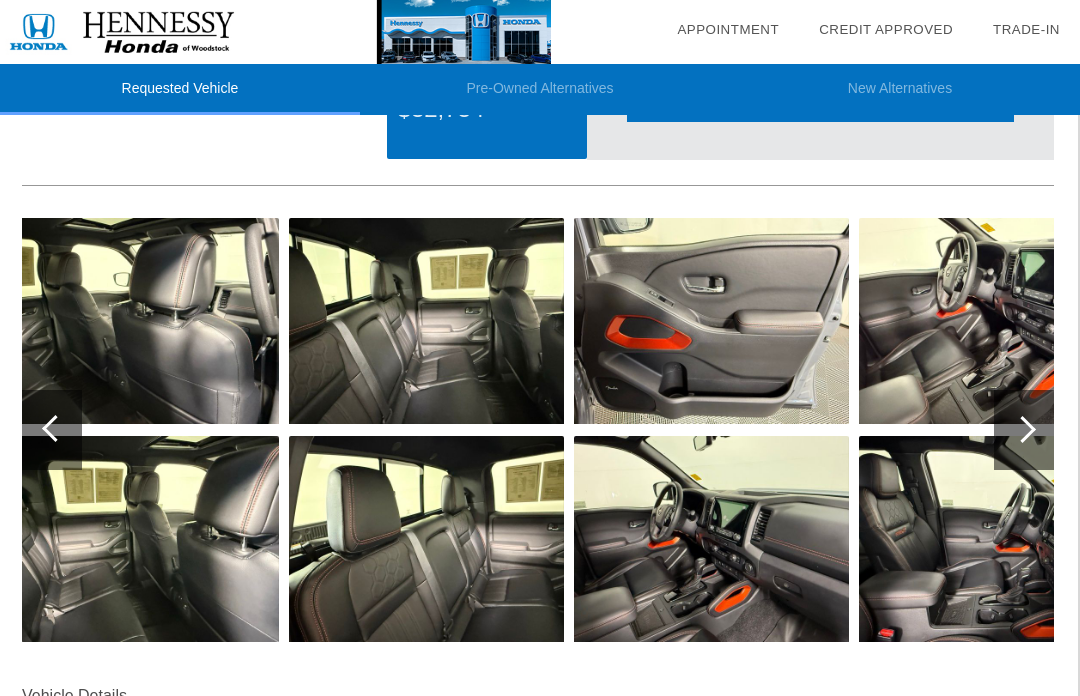 click at bounding box center [55, 428] 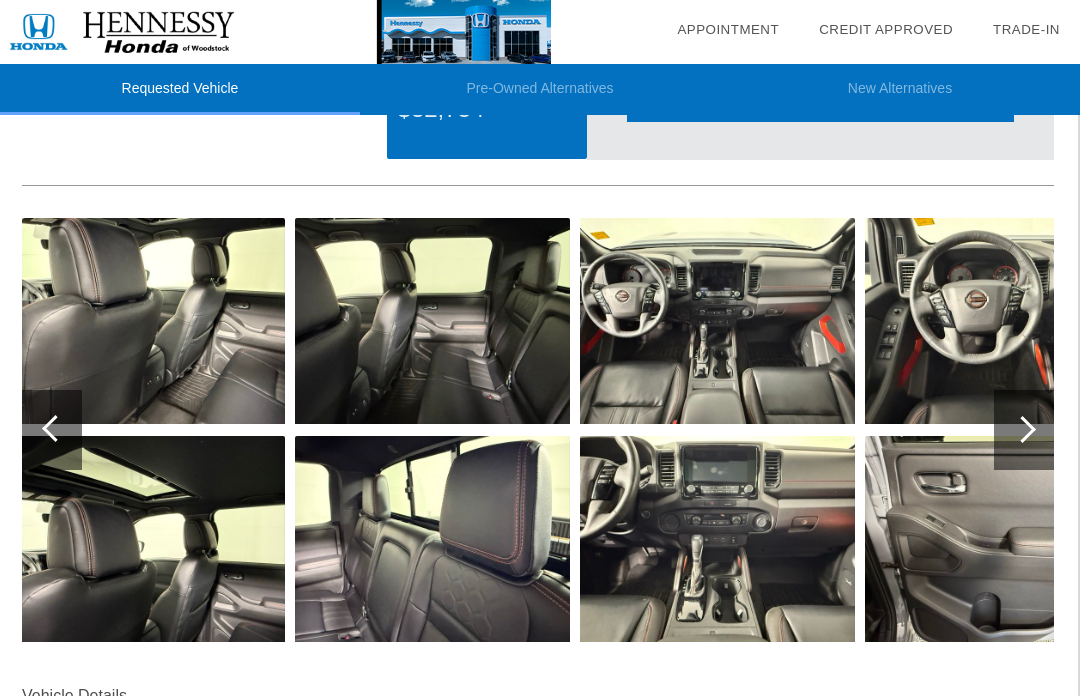 click at bounding box center [55, 428] 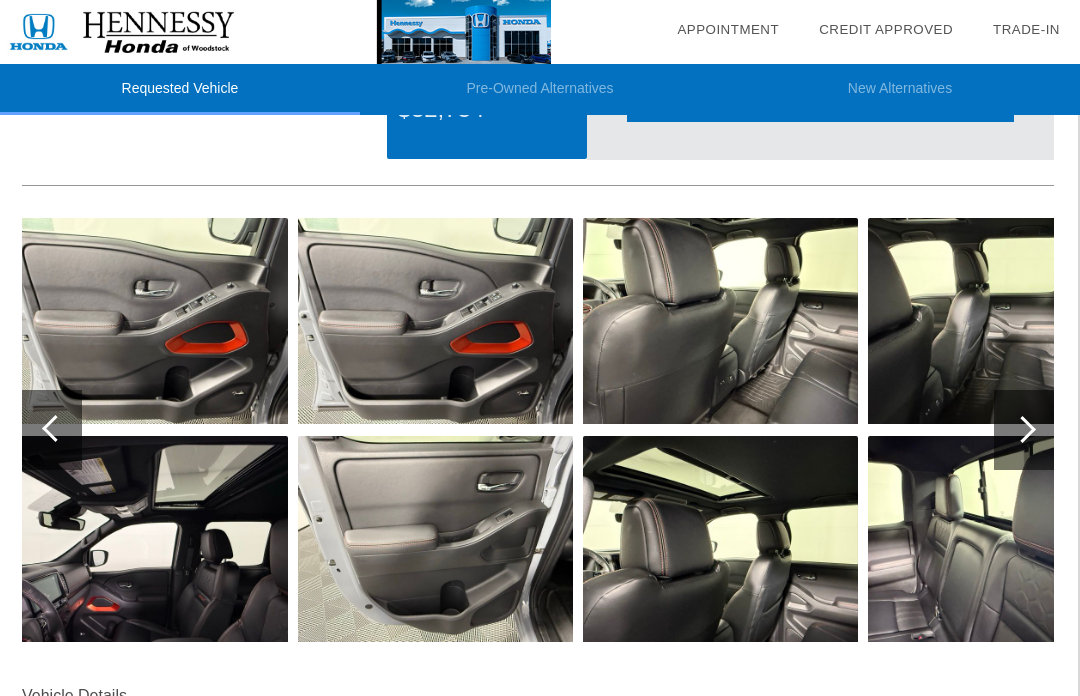 click at bounding box center [55, 428] 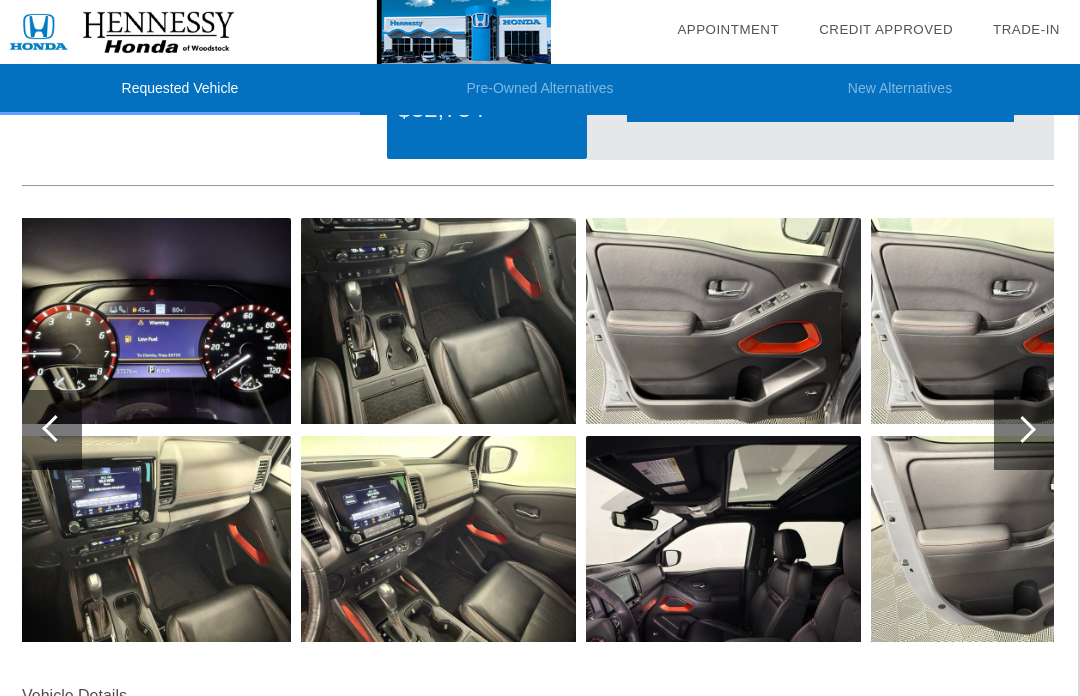 click at bounding box center [52, 430] 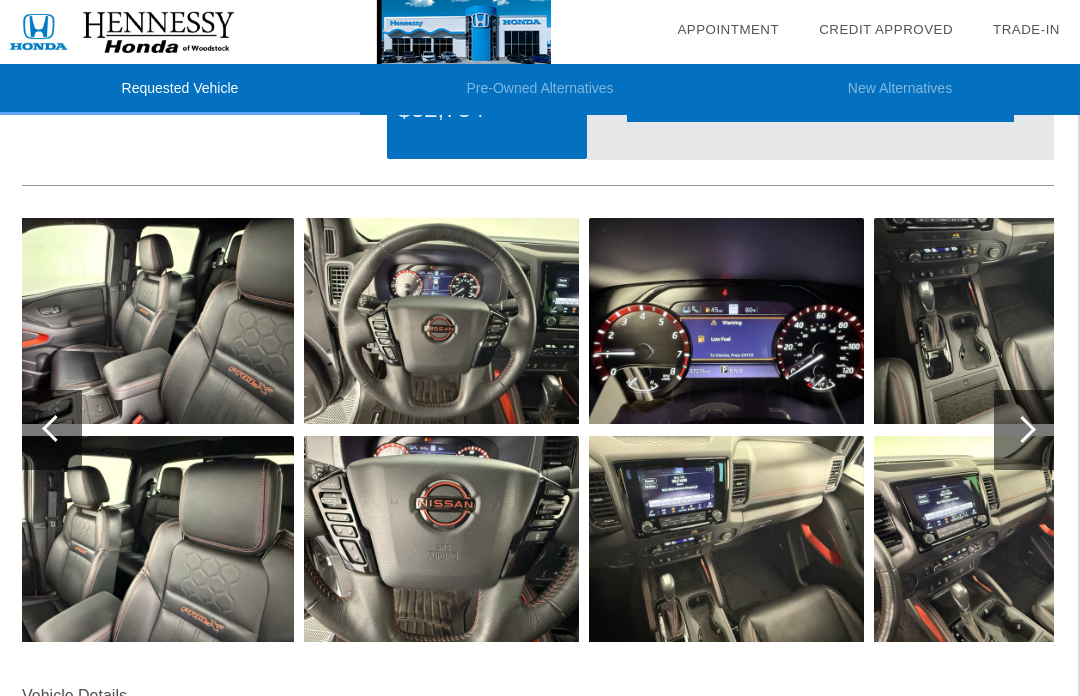 click at bounding box center [55, 428] 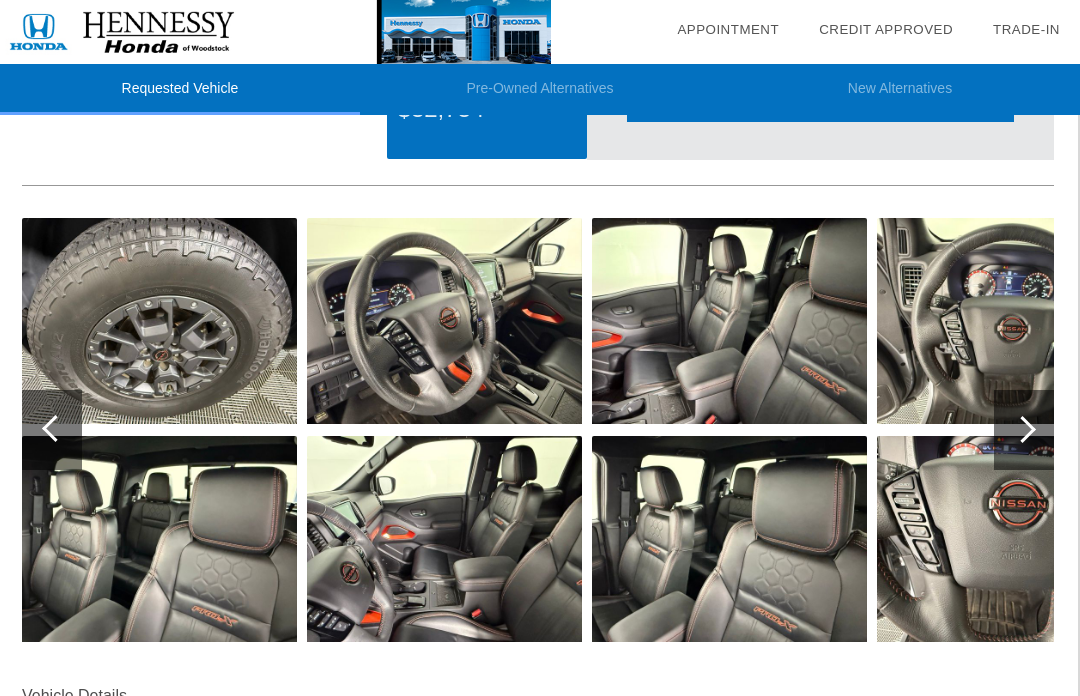 click at bounding box center [52, 430] 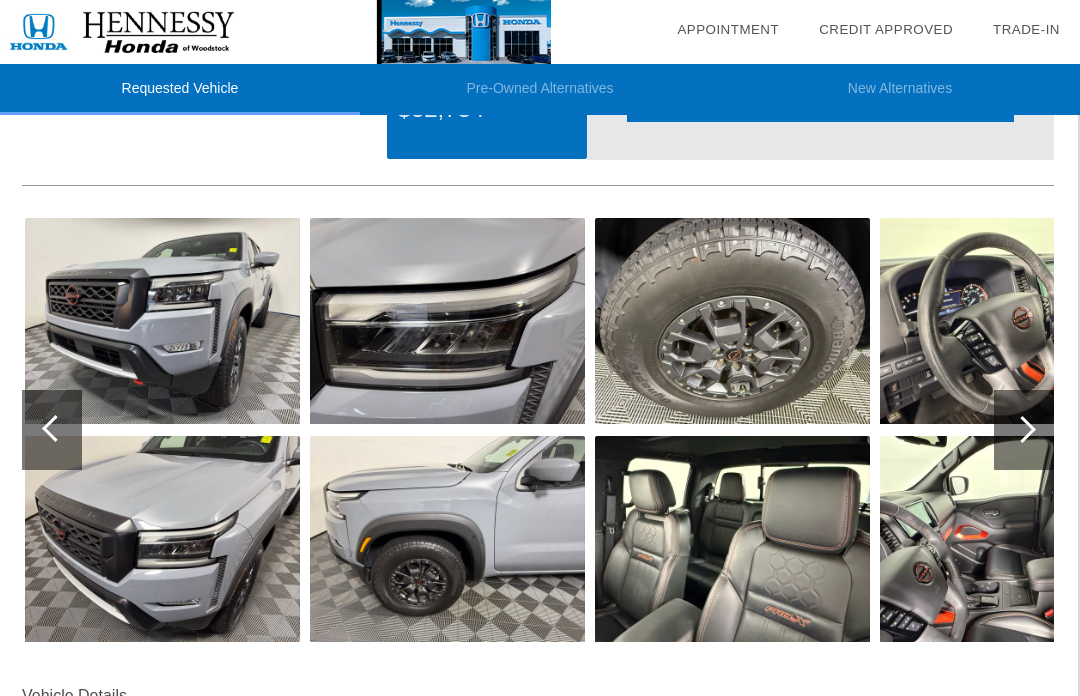 click at bounding box center (52, 430) 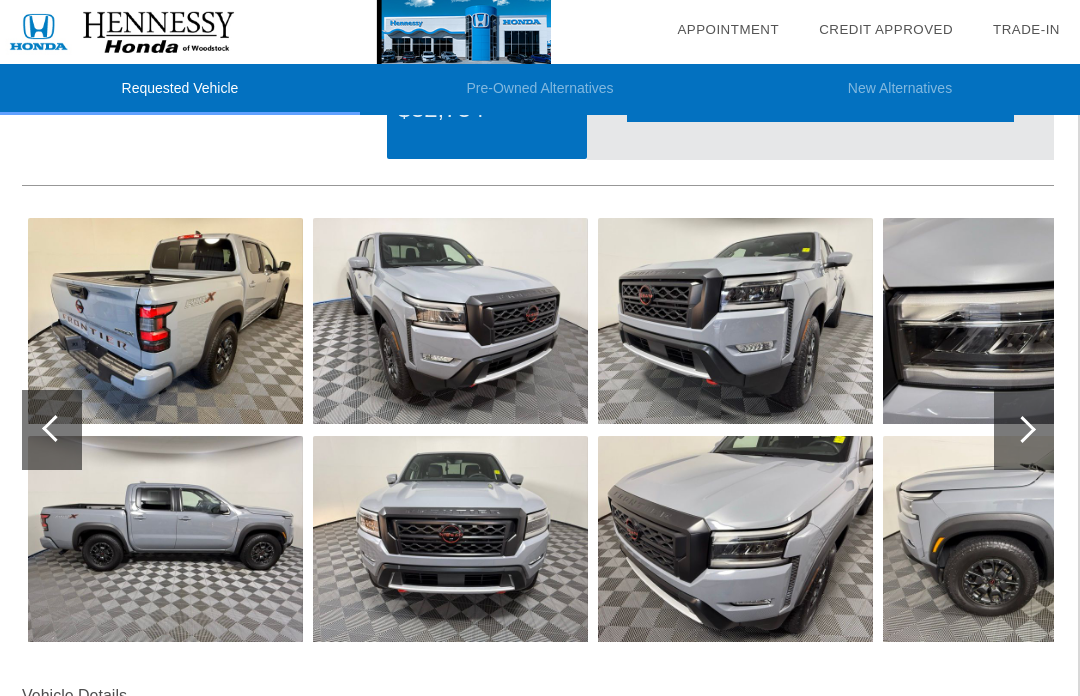 click at bounding box center [55, 428] 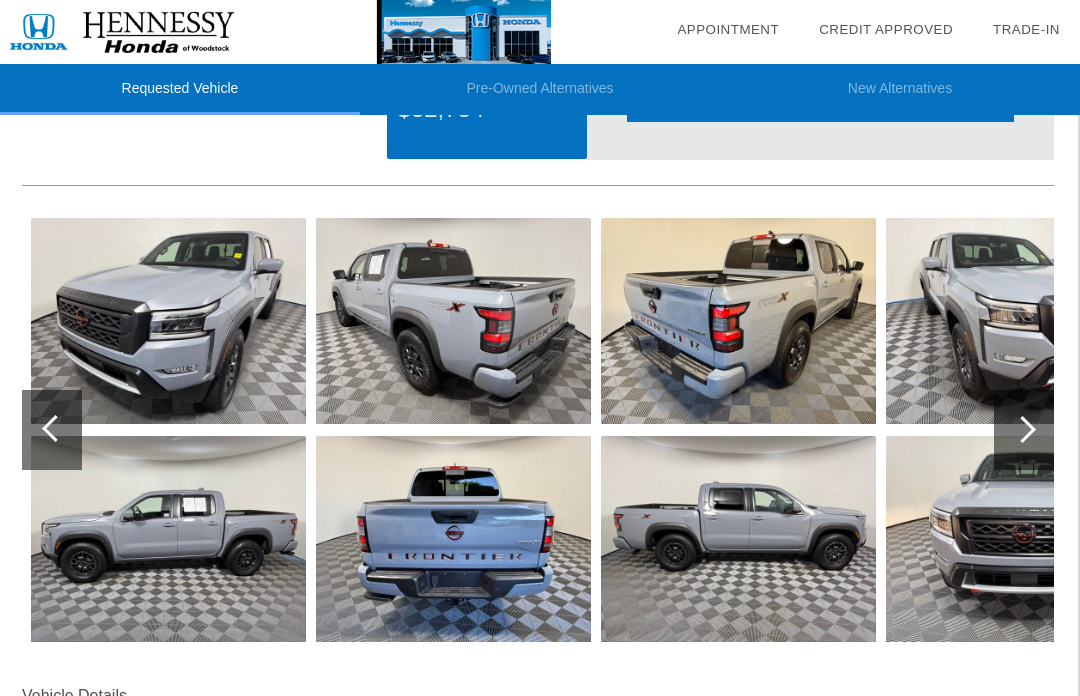 click at bounding box center (55, 428) 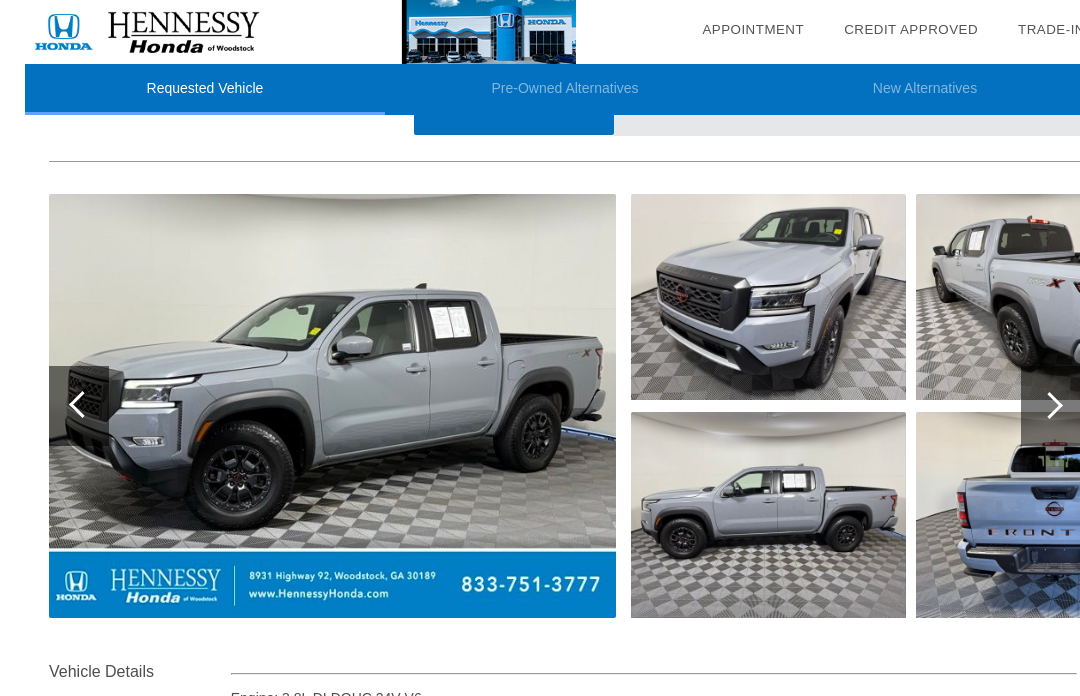 scroll, scrollTop: 274, scrollLeft: 0, axis: vertical 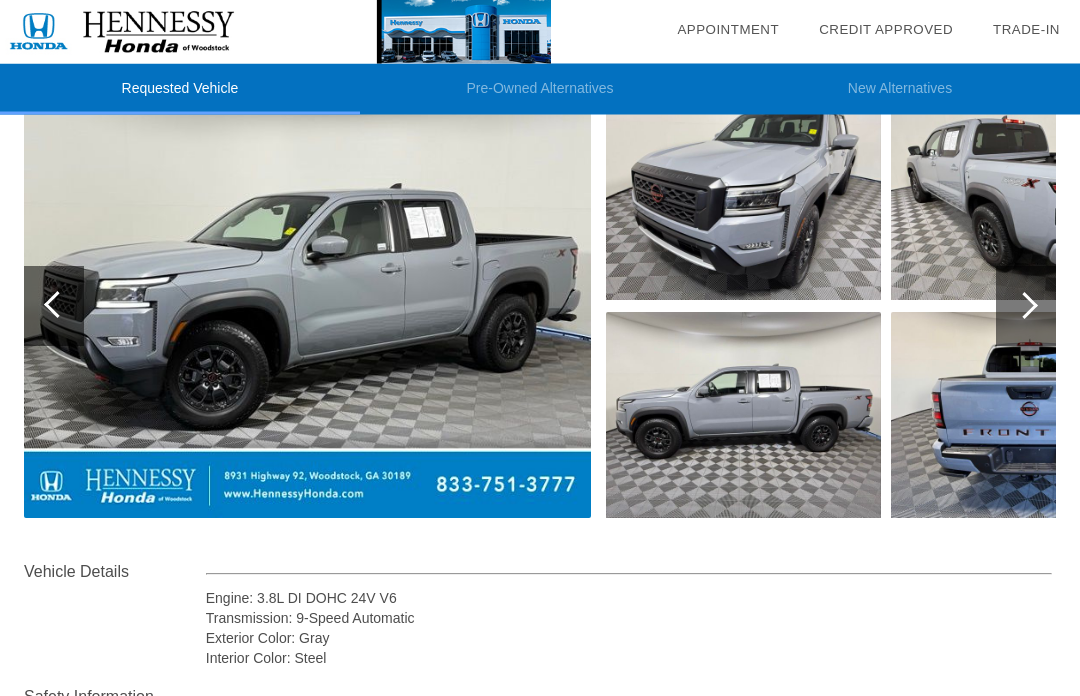 click at bounding box center (307, 307) 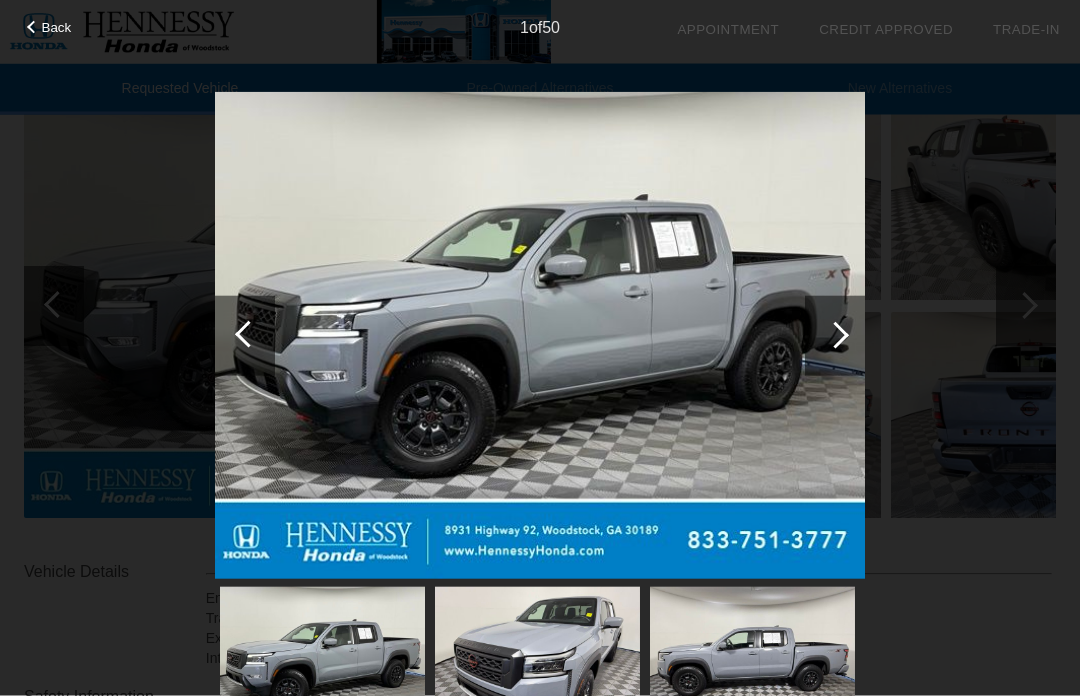 scroll, scrollTop: 275, scrollLeft: 0, axis: vertical 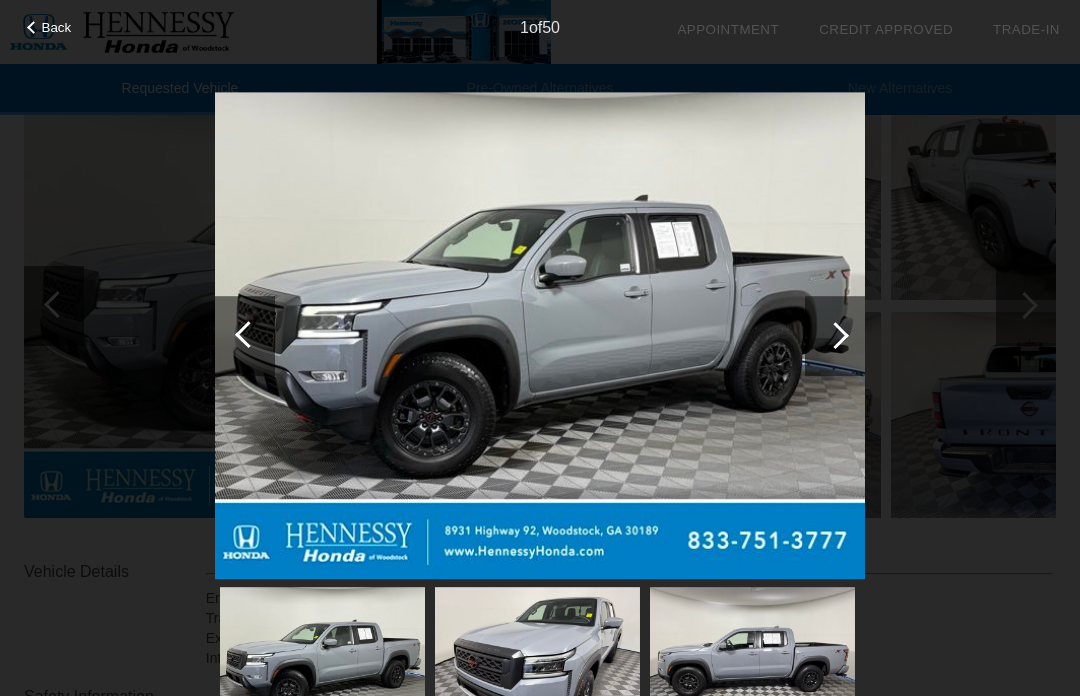 click at bounding box center [835, 336] 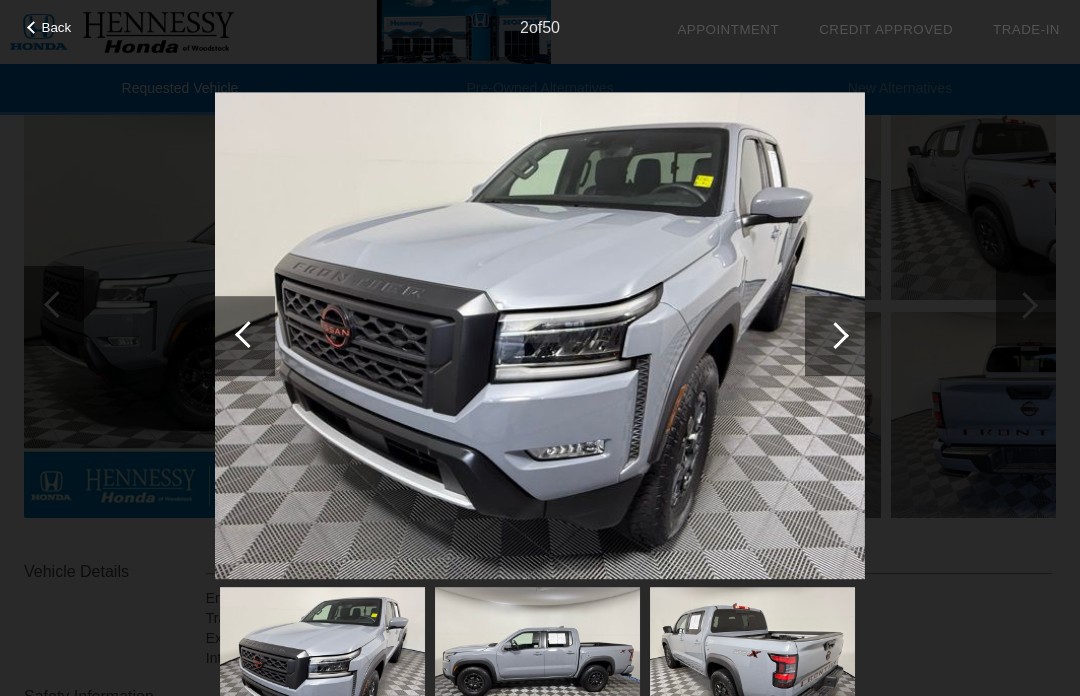 click at bounding box center [835, 335] 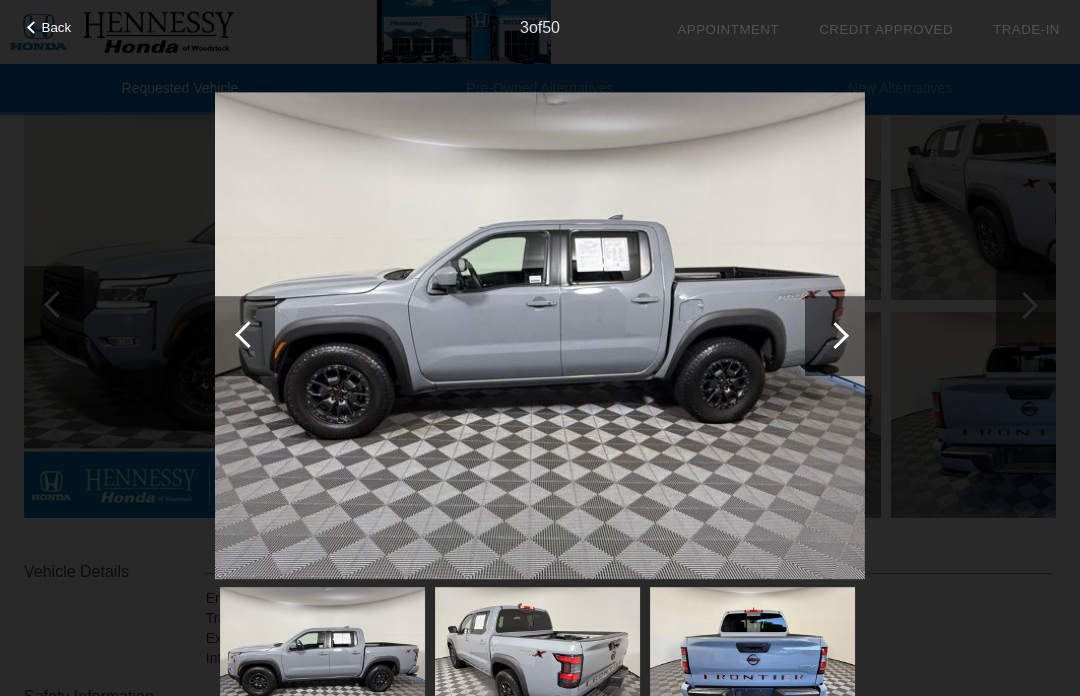 click at bounding box center [835, 335] 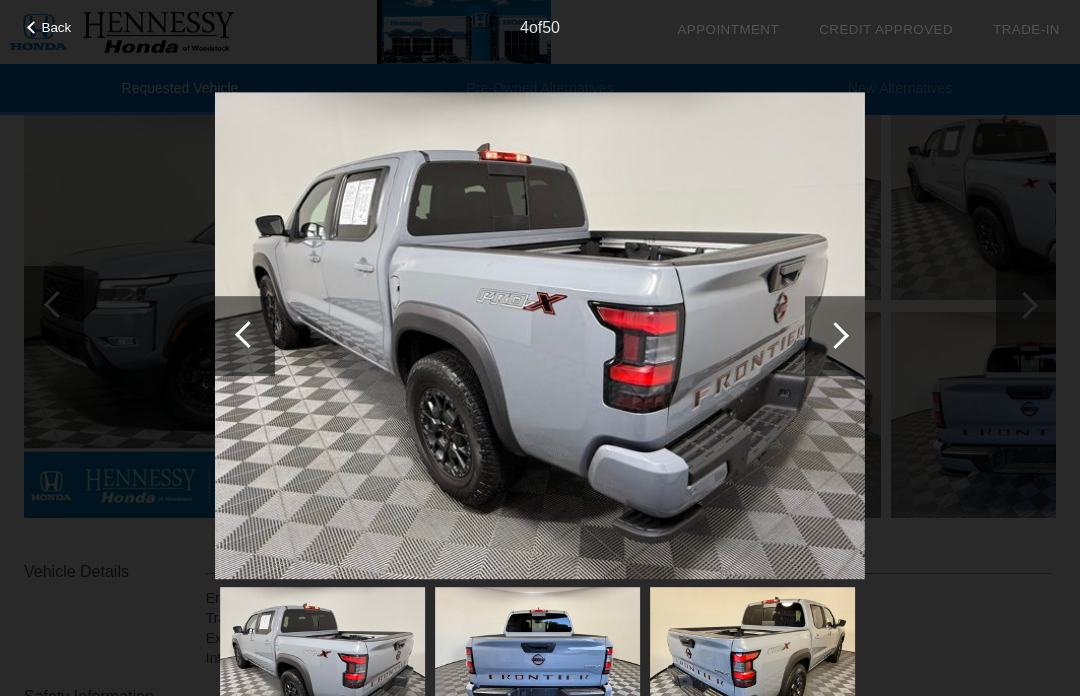 click at bounding box center (835, 335) 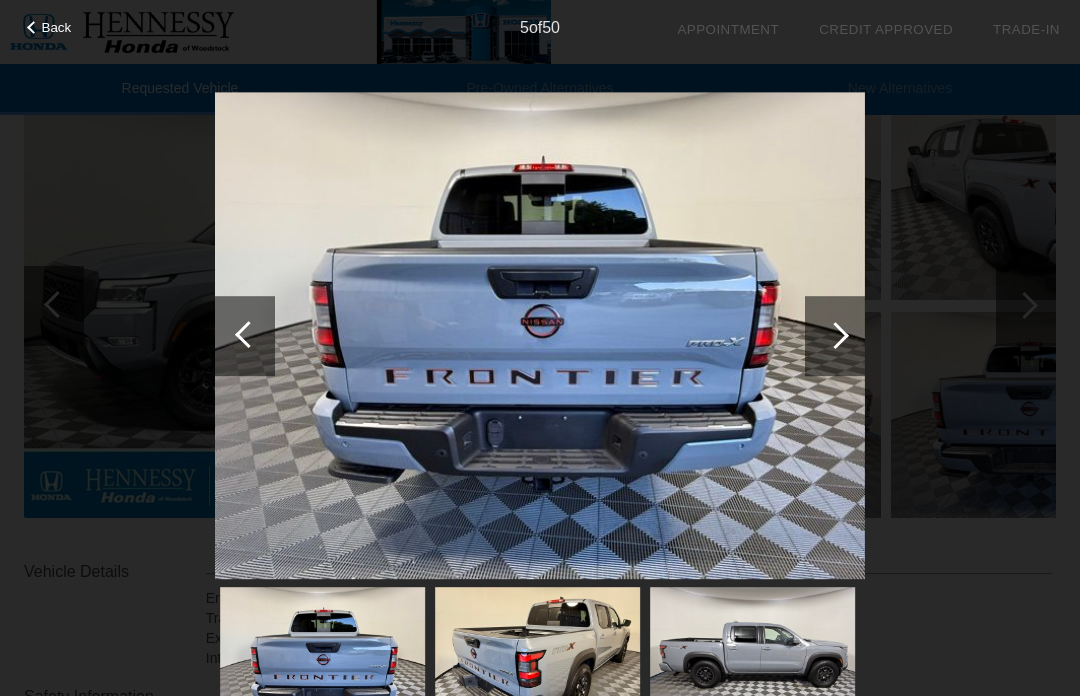 click at bounding box center [835, 335] 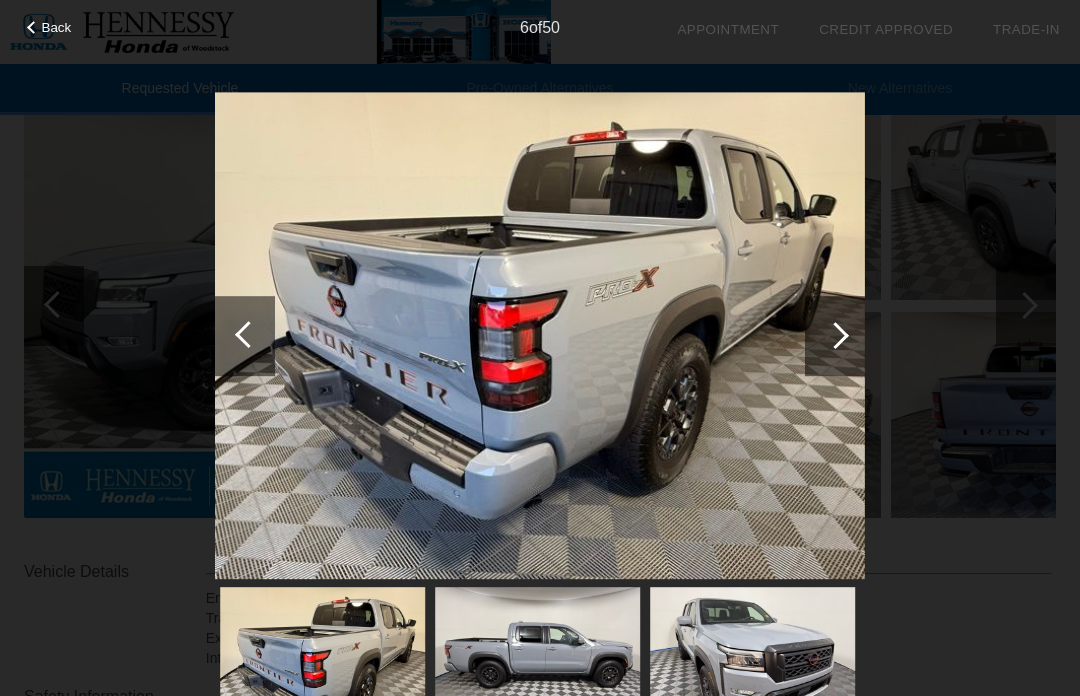 click at bounding box center [835, 335] 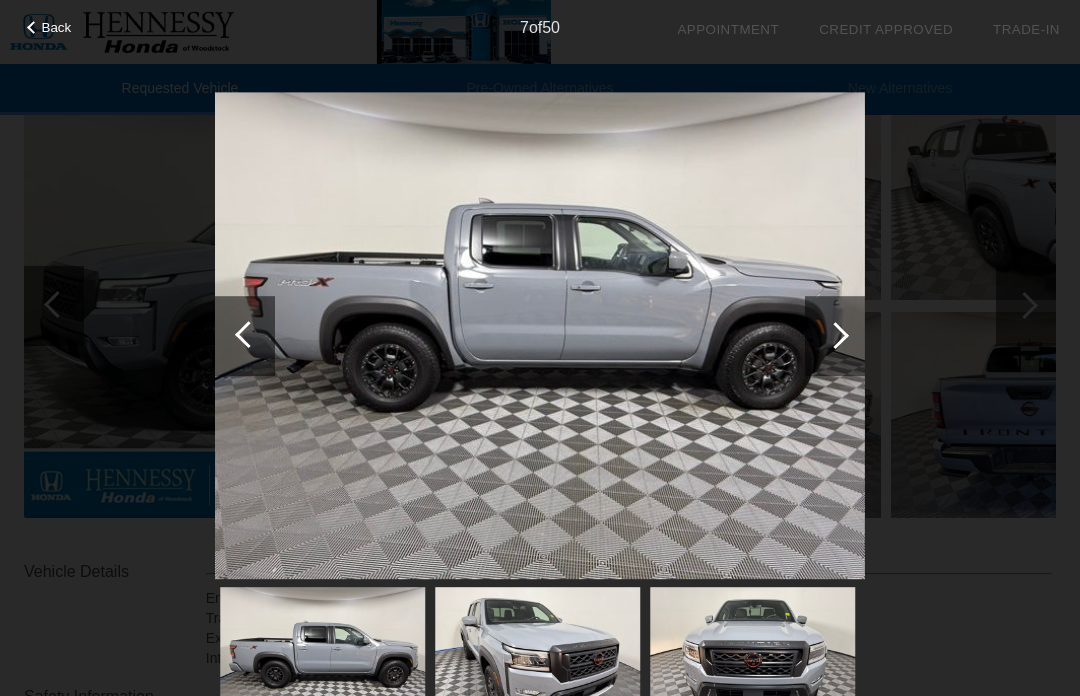 click at bounding box center (835, 335) 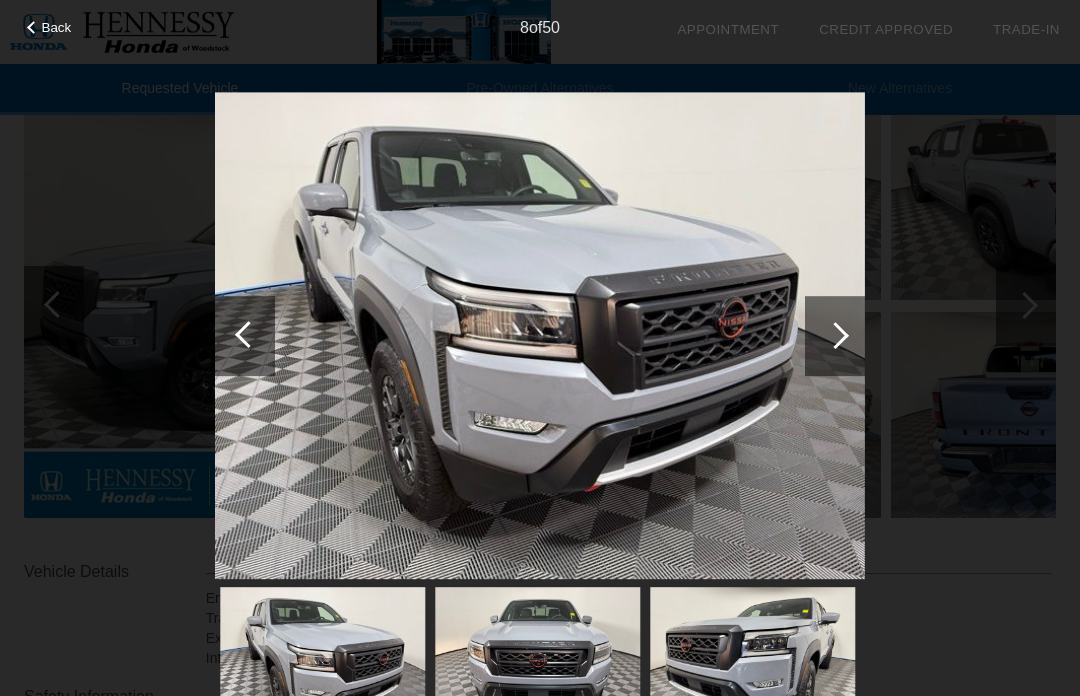 click at bounding box center [835, 335] 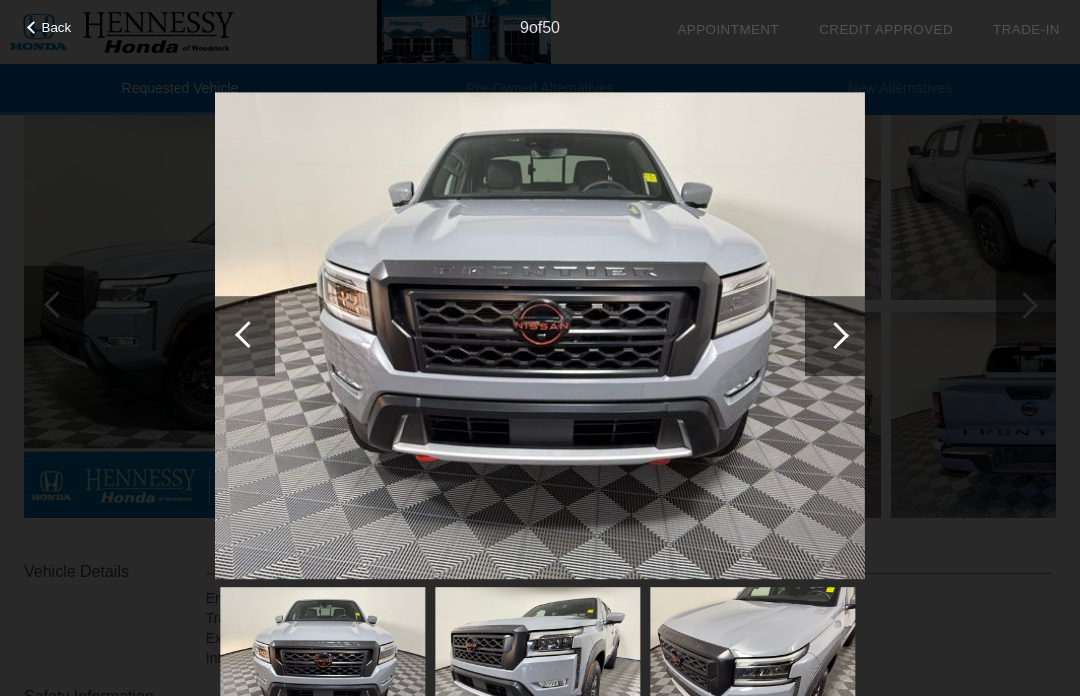 click at bounding box center [835, 335] 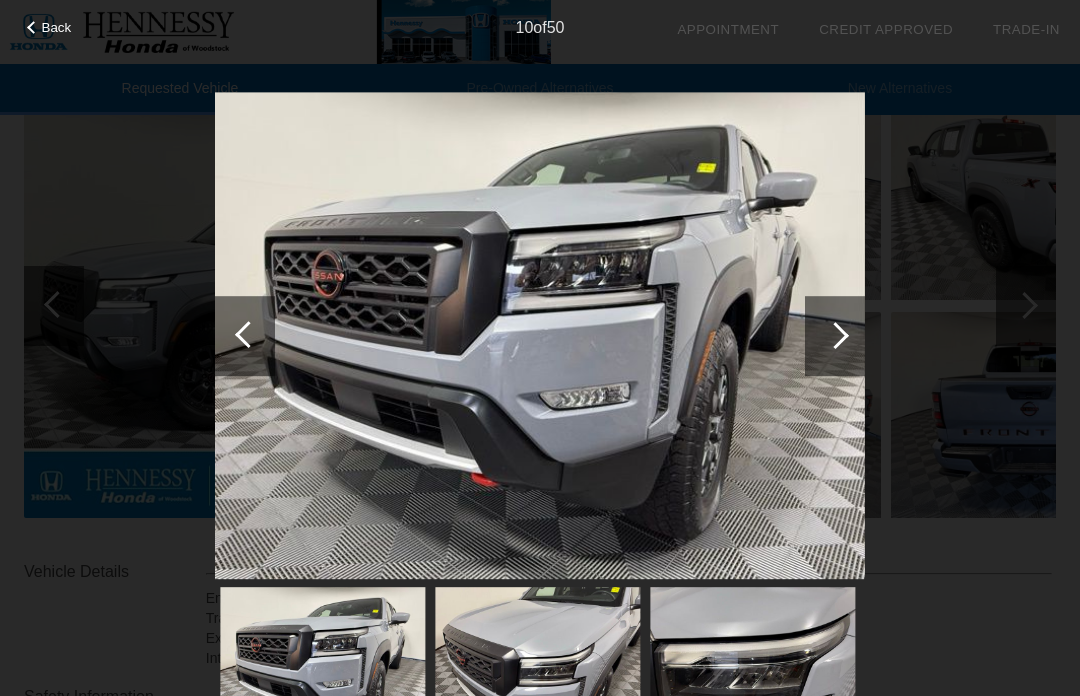 click at bounding box center (835, 335) 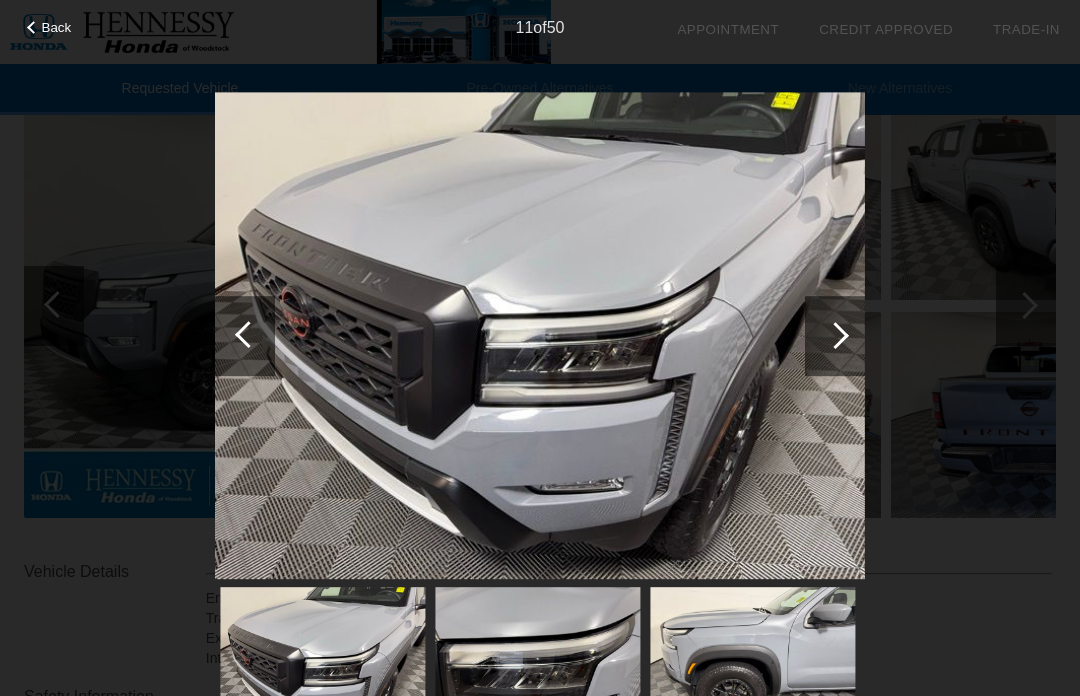 click at bounding box center (835, 335) 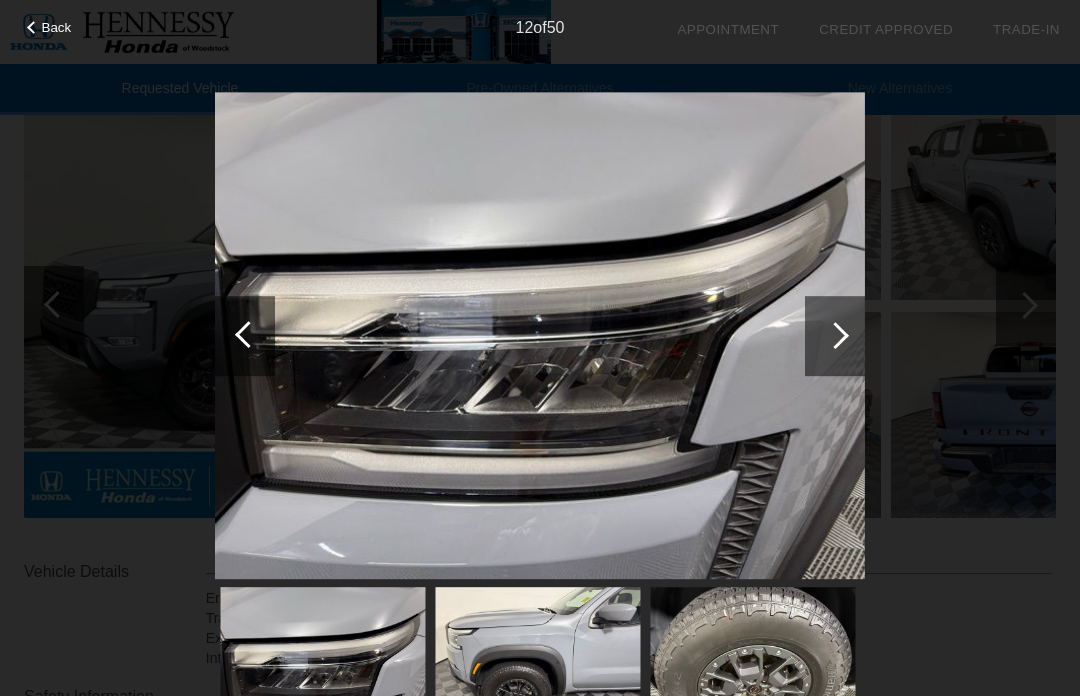 click at bounding box center (835, 335) 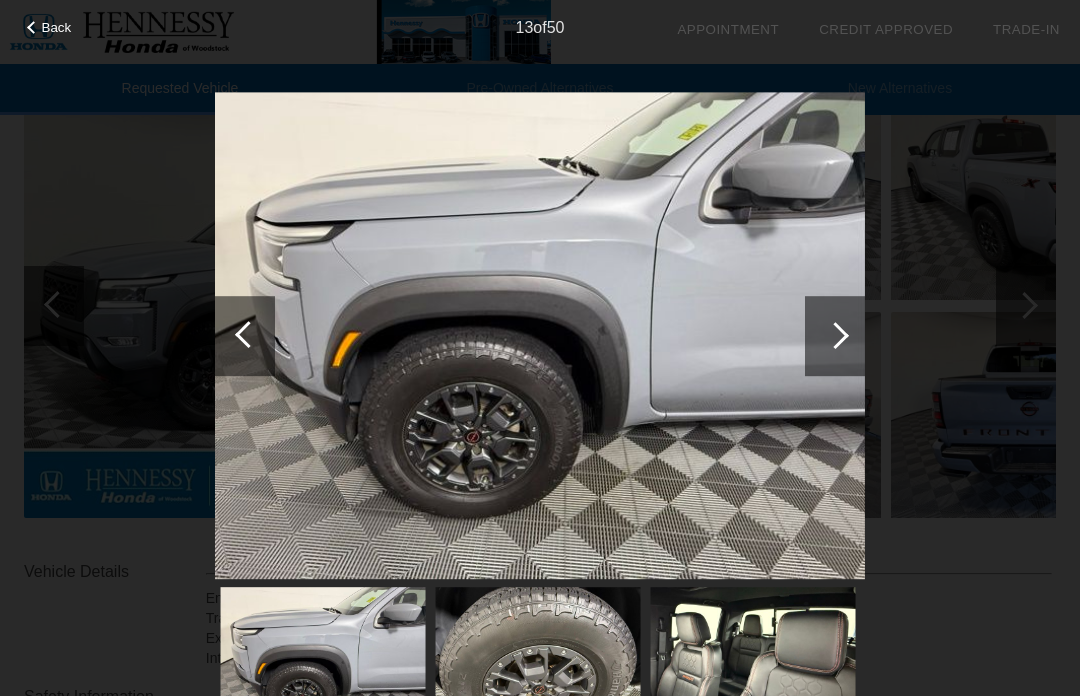 click at bounding box center (540, 336) 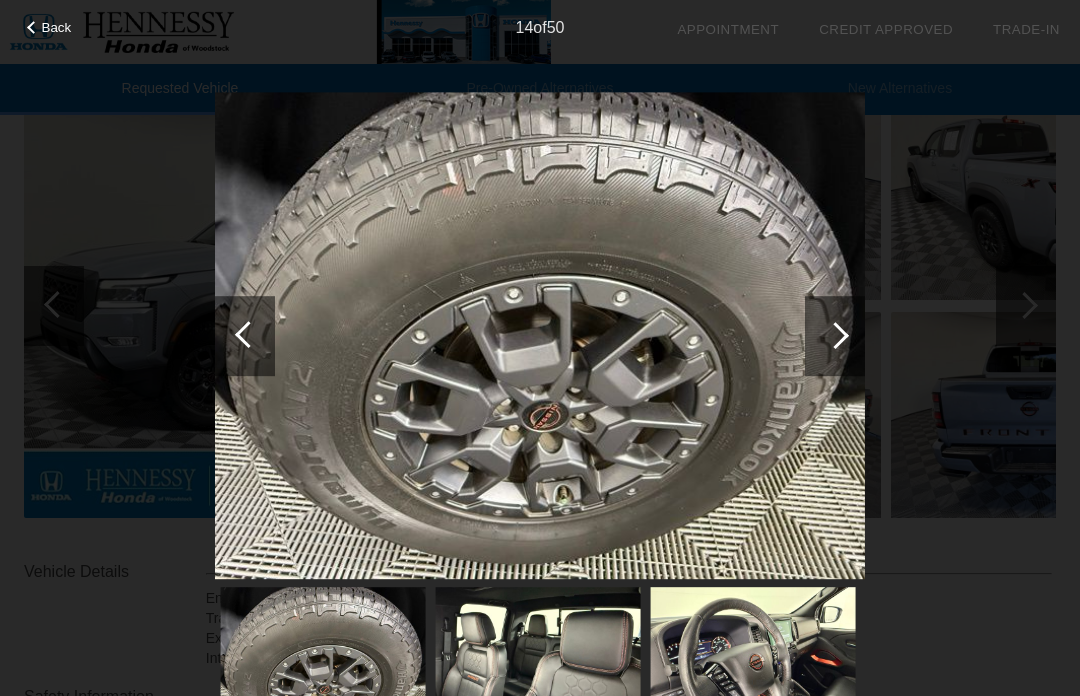 click at bounding box center (835, 335) 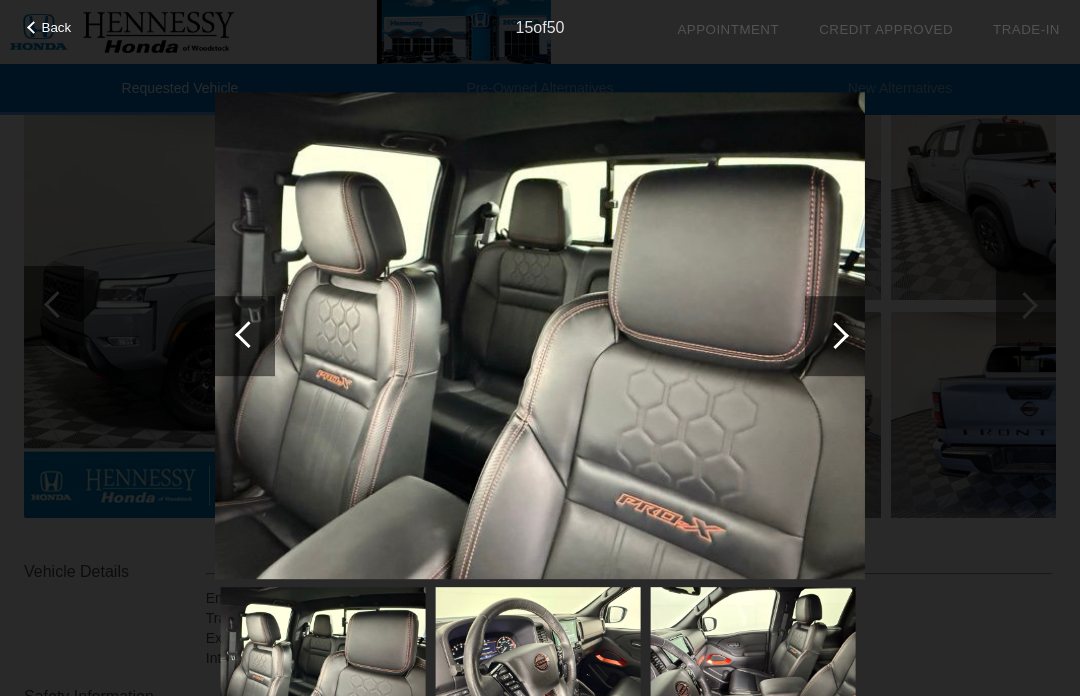 click at bounding box center (835, 335) 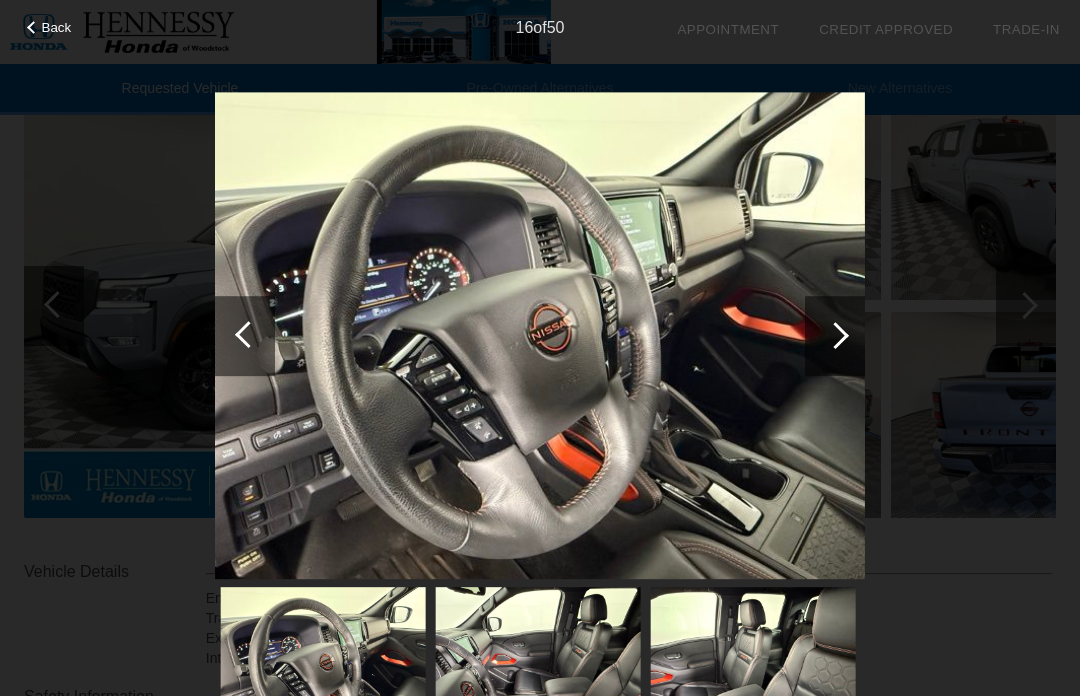 click at bounding box center [835, 335] 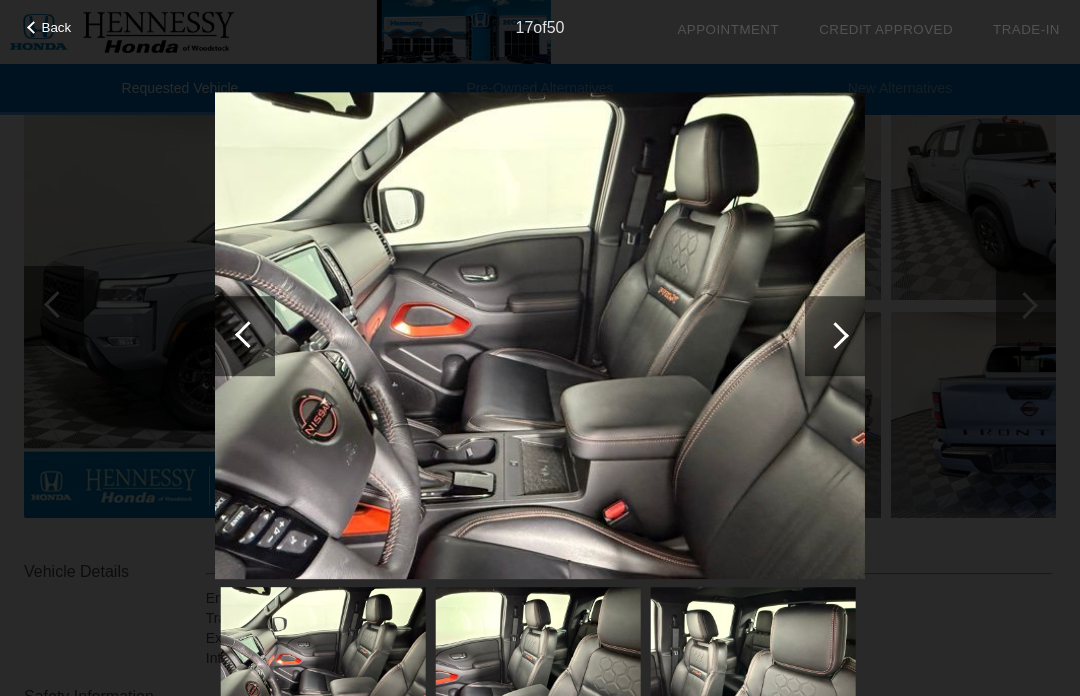 click at bounding box center (835, 336) 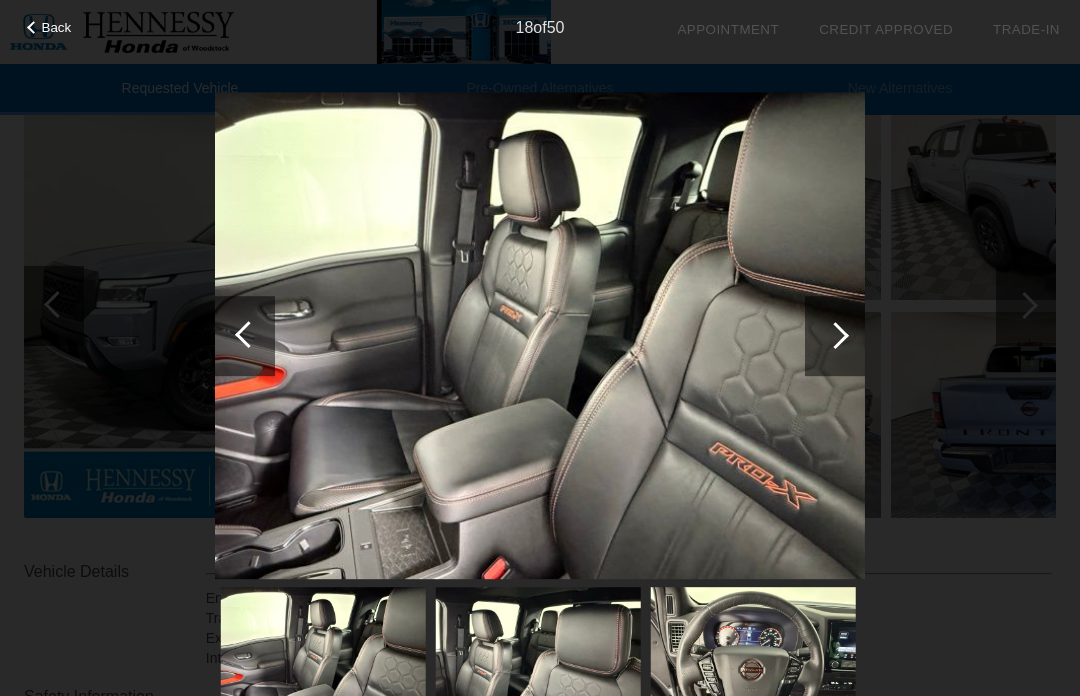 click at bounding box center (835, 336) 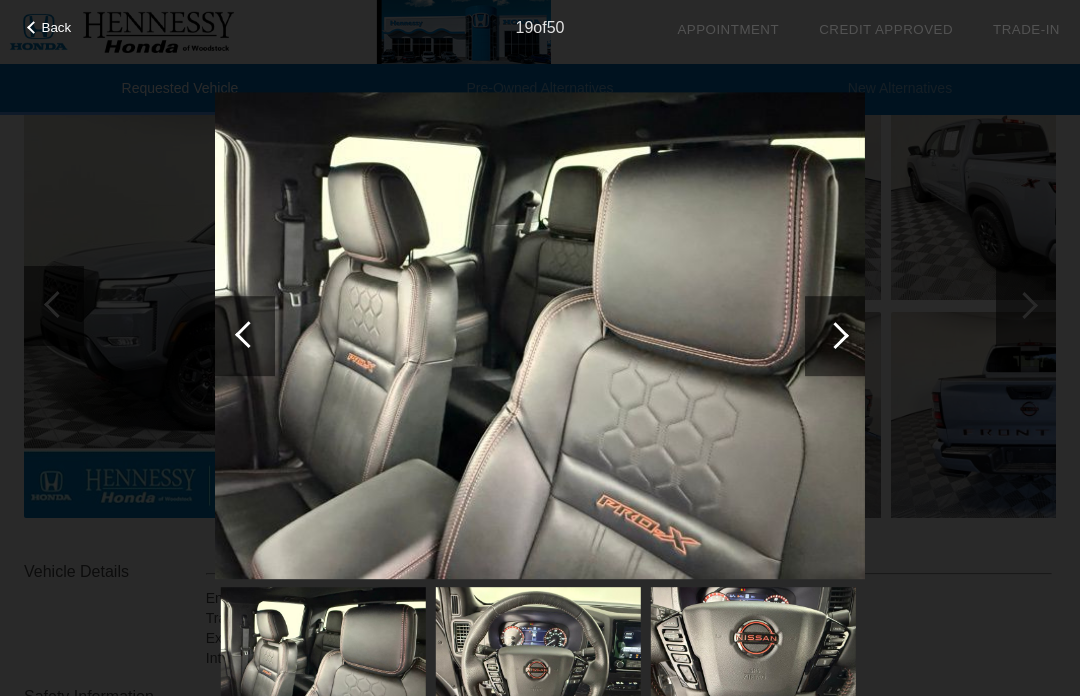 click at bounding box center [835, 335] 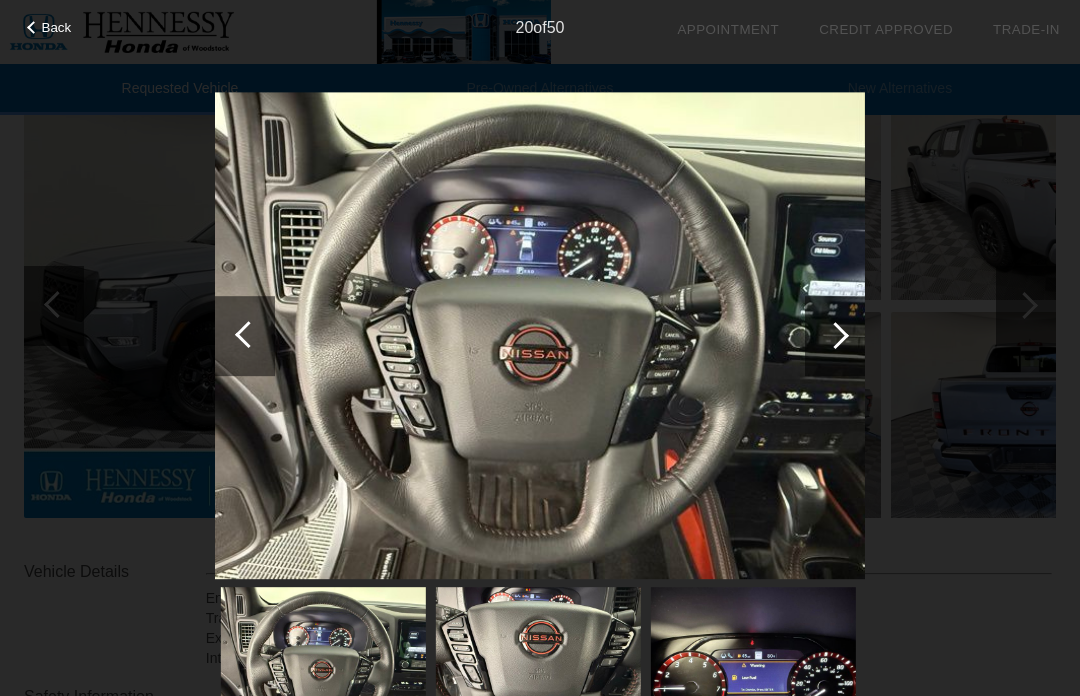 click at bounding box center (835, 335) 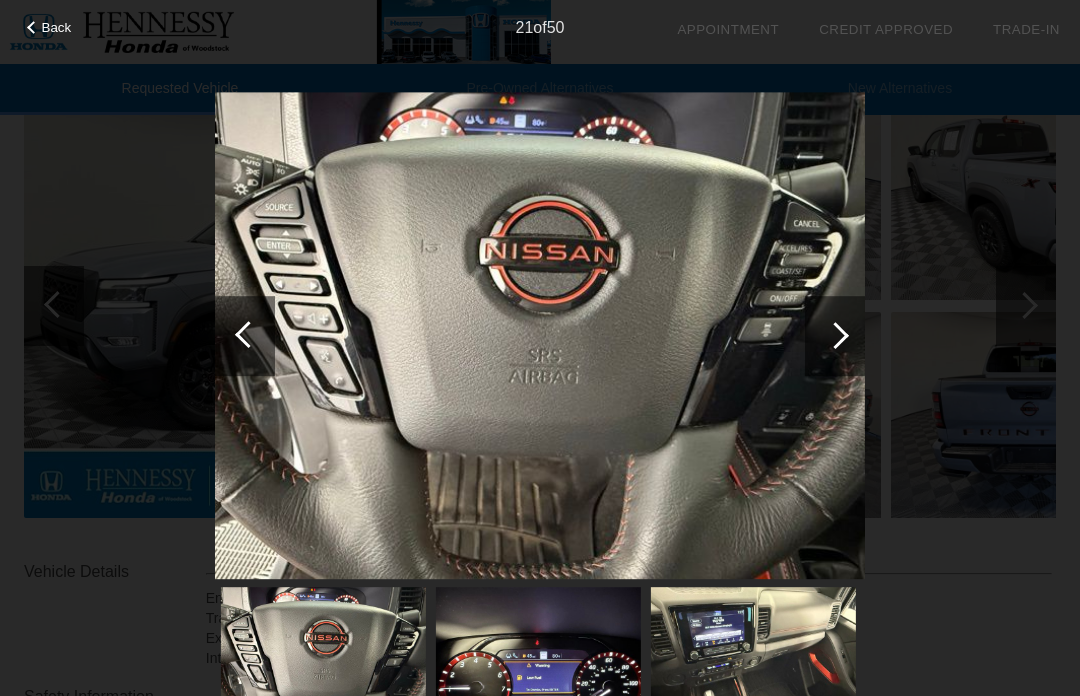 click at bounding box center [835, 335] 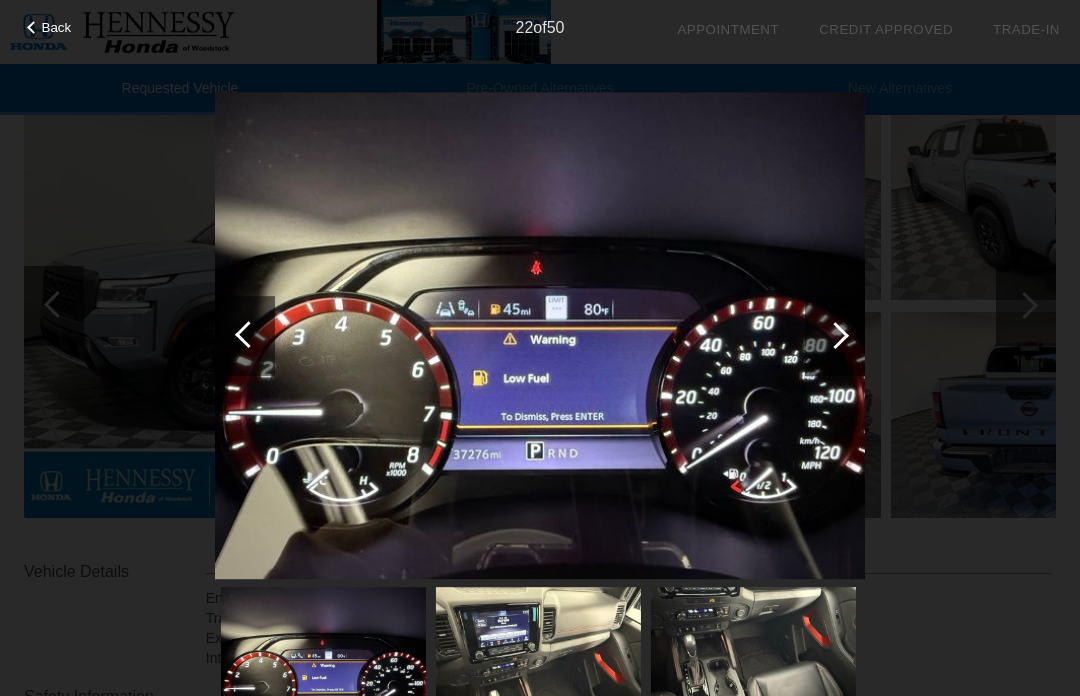 click at bounding box center (835, 335) 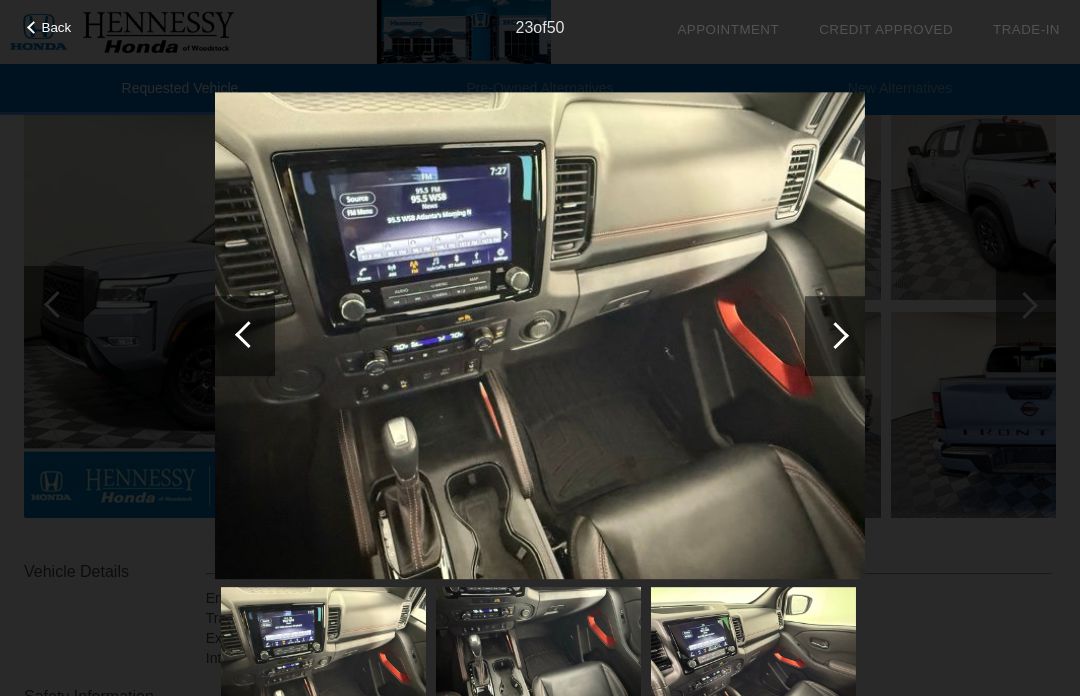 click at bounding box center [835, 335] 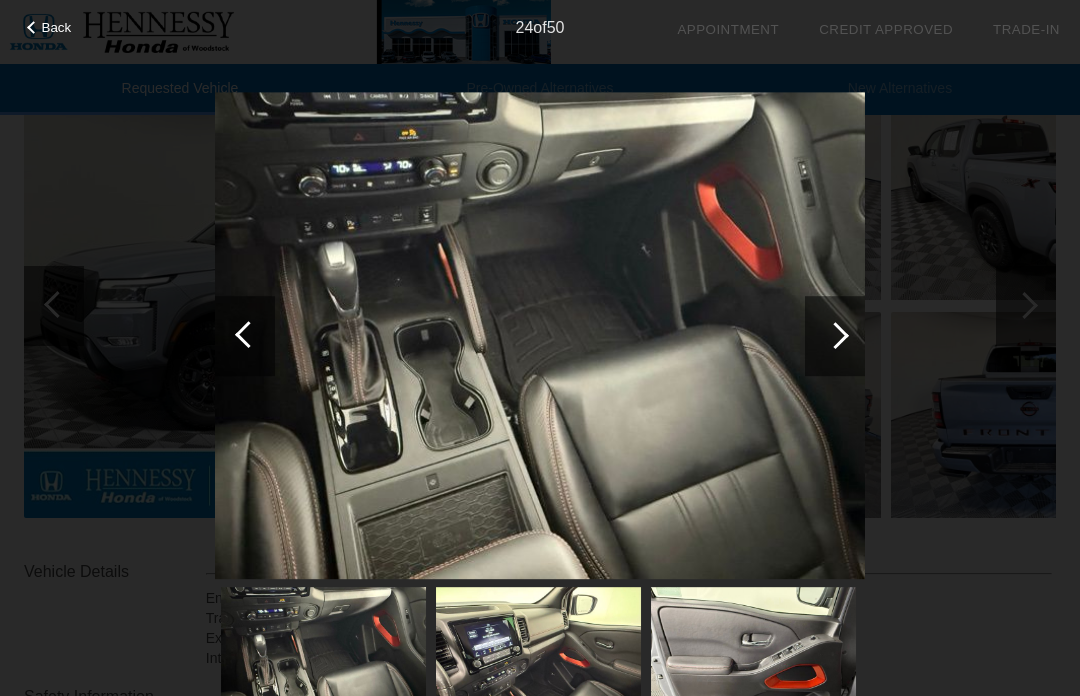 click at bounding box center (540, 336) 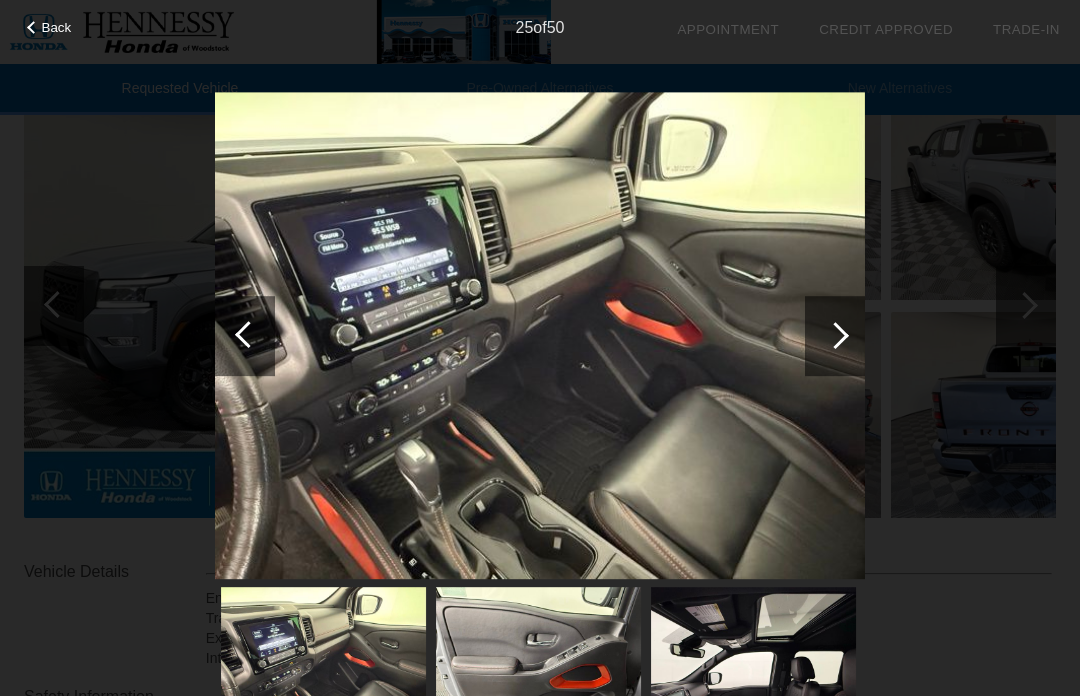 click at bounding box center (835, 335) 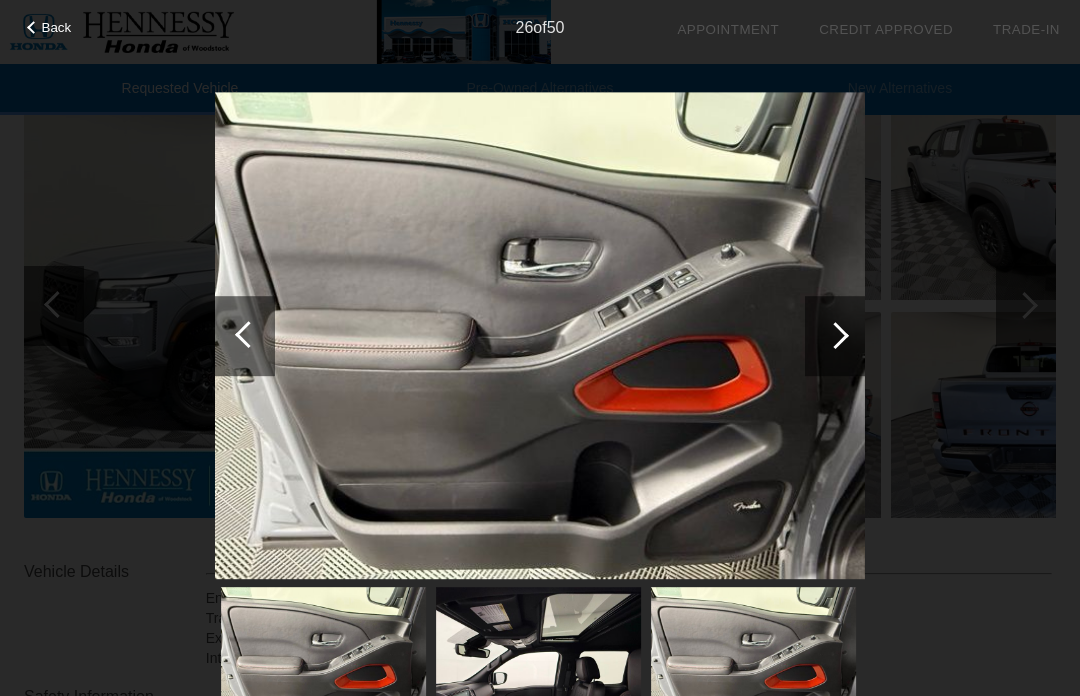 click at bounding box center [835, 335] 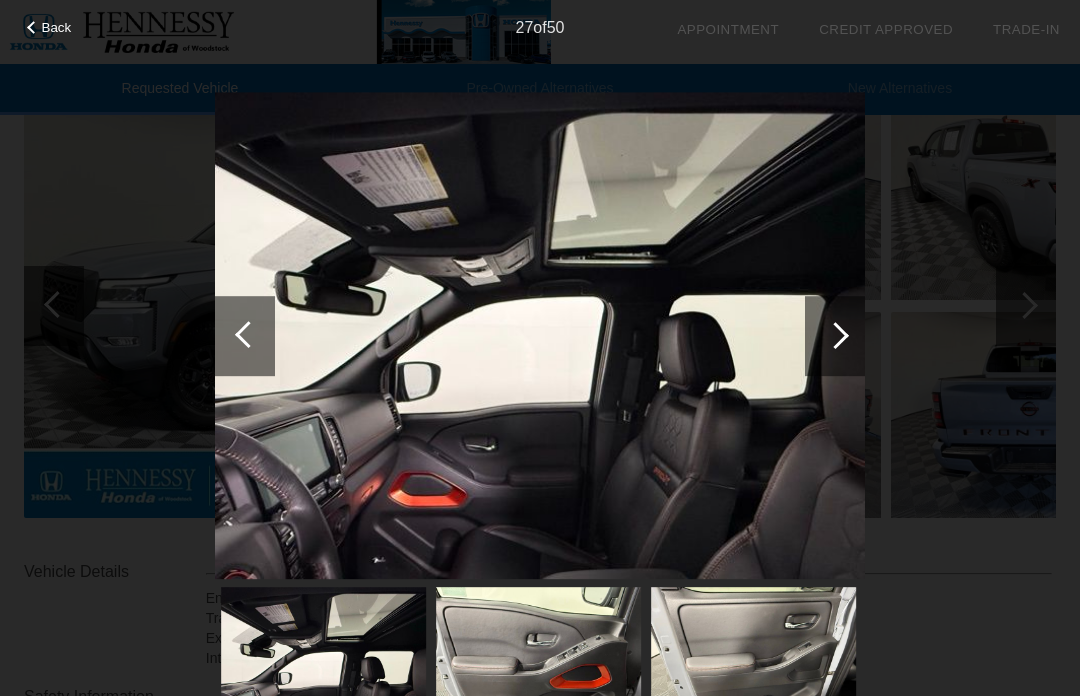 click at bounding box center [835, 336] 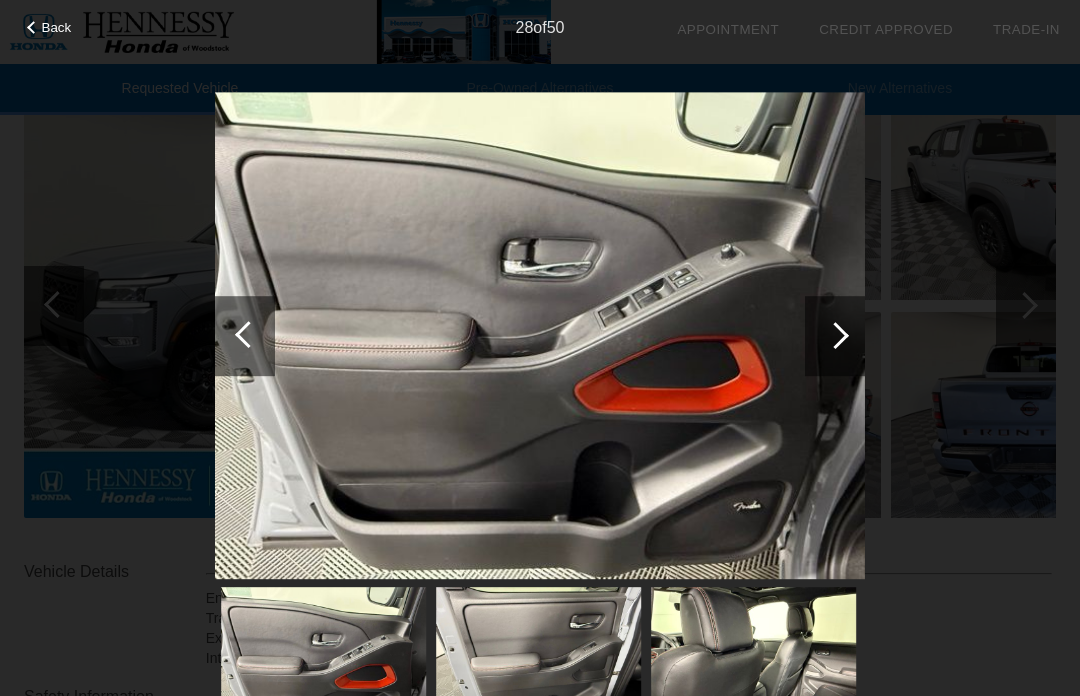 click at bounding box center [245, 336] 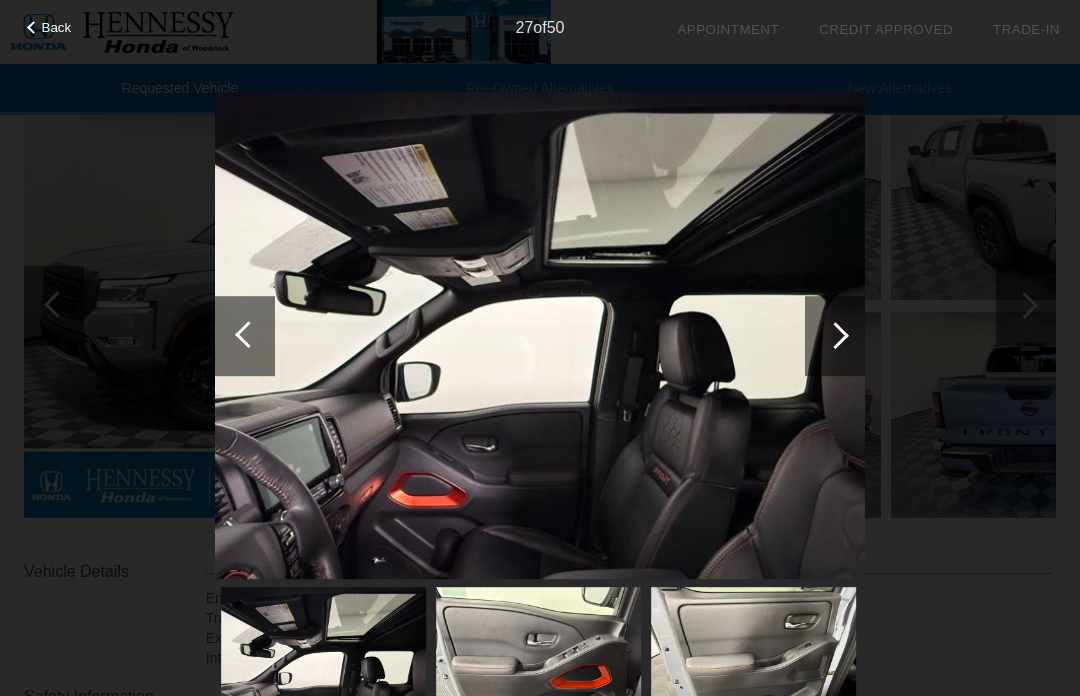 click at bounding box center (835, 335) 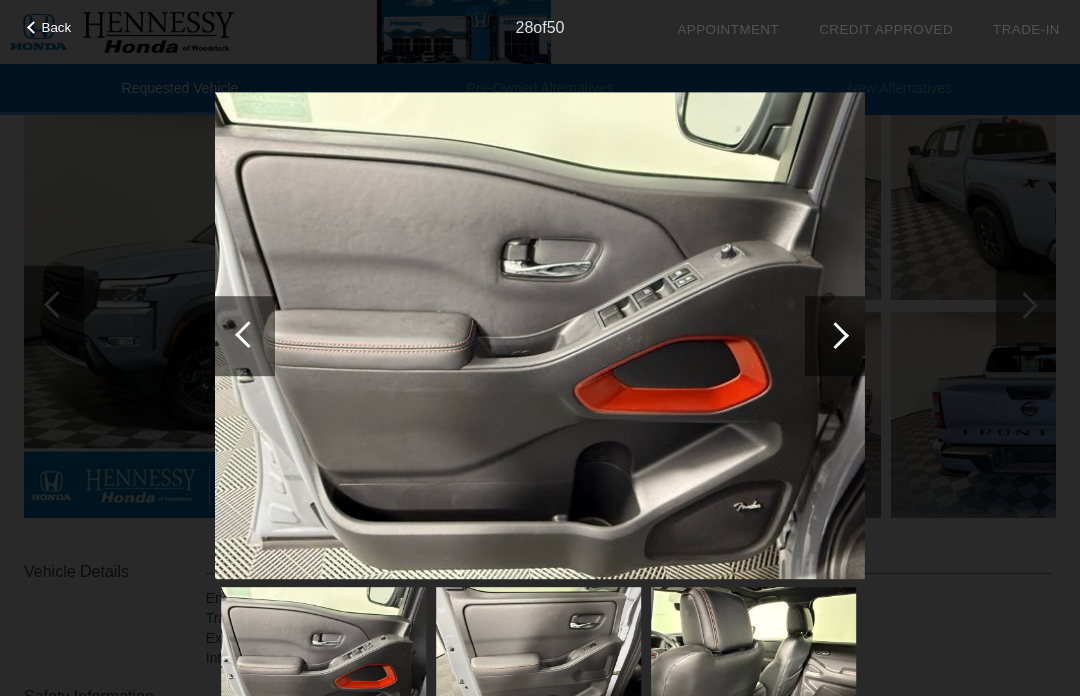 click at bounding box center [835, 335] 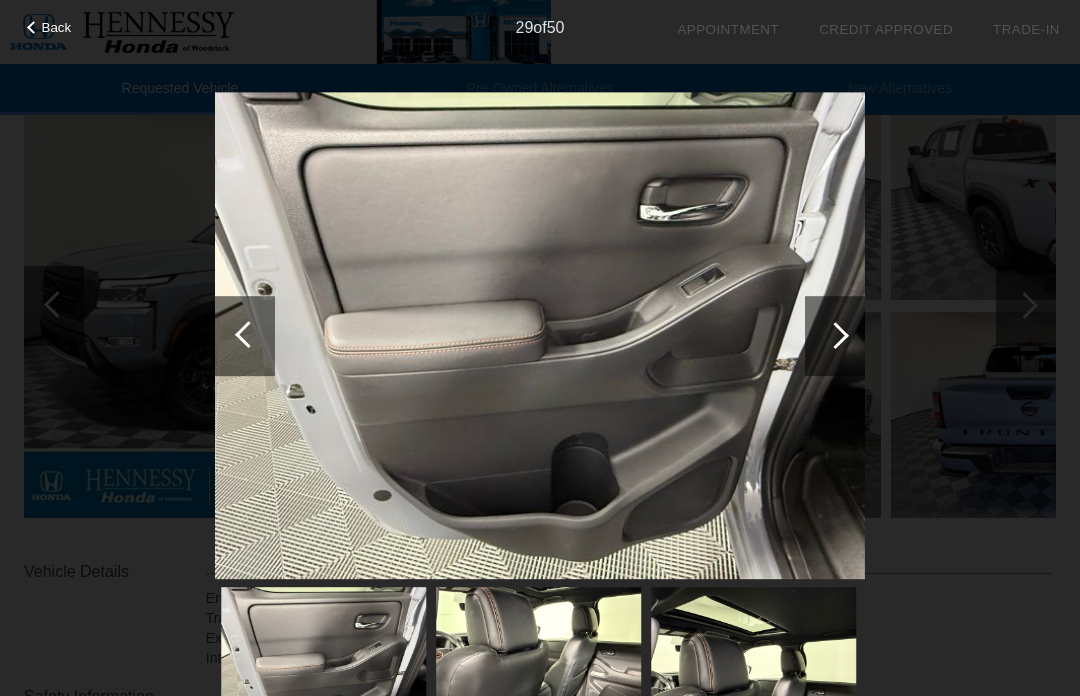 click at bounding box center (835, 335) 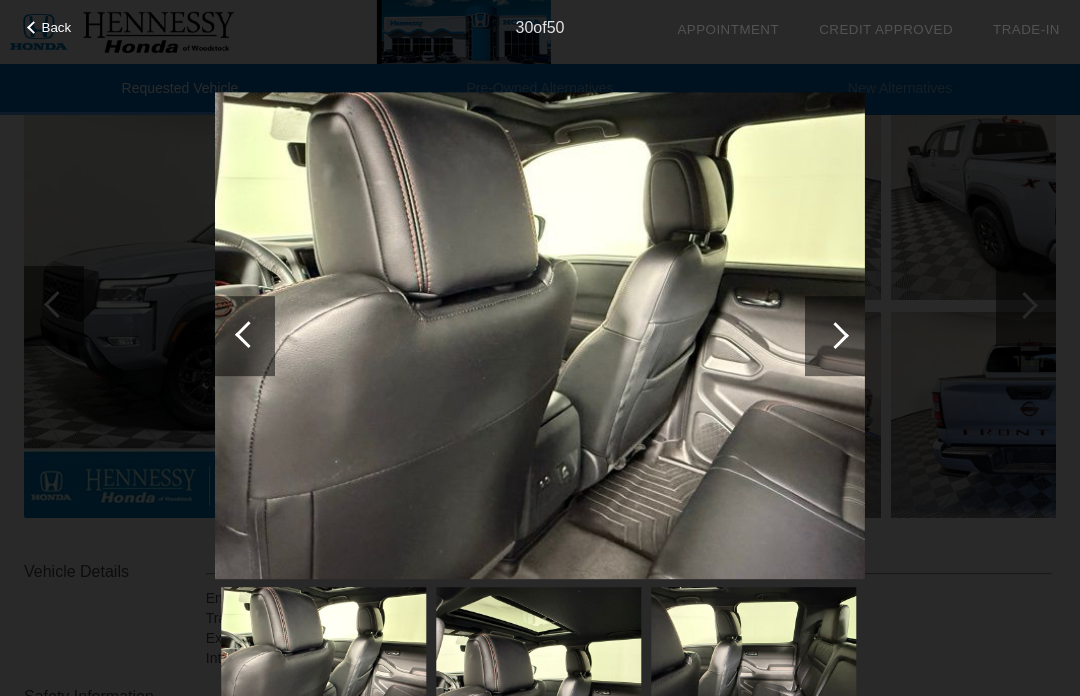 click at bounding box center [835, 335] 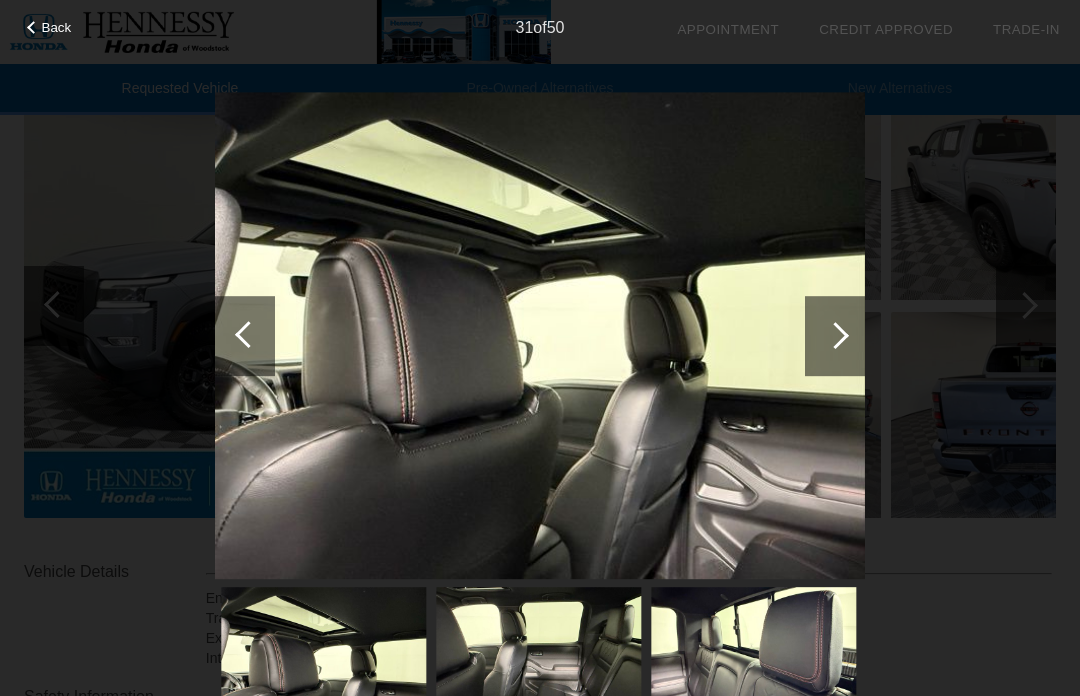 click at bounding box center [835, 335] 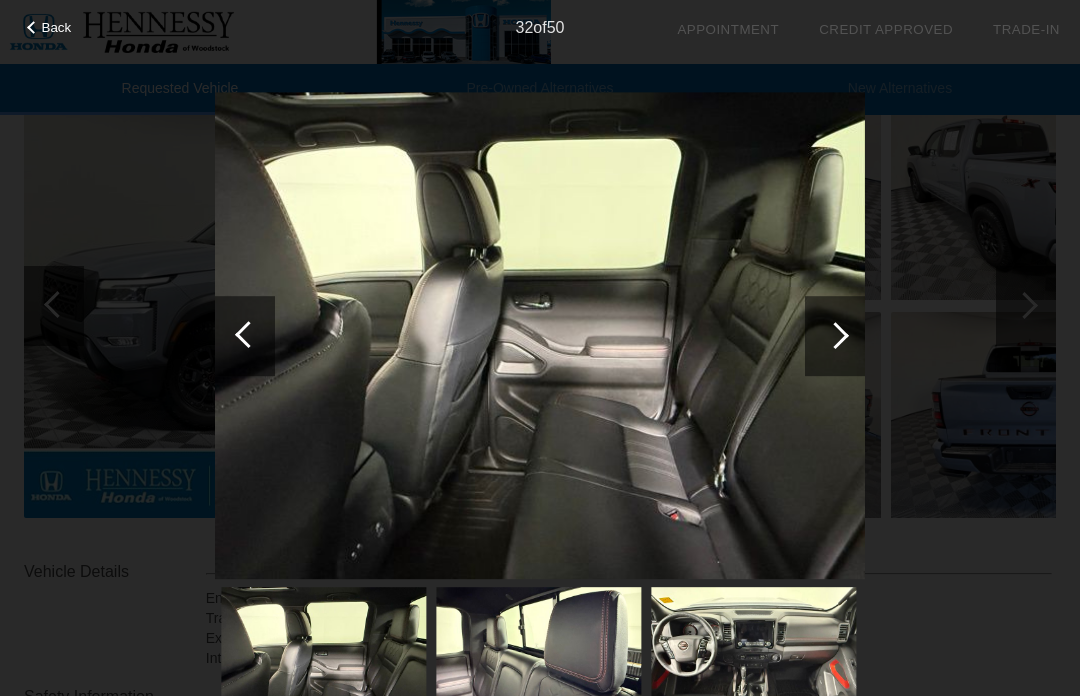 click at bounding box center [835, 335] 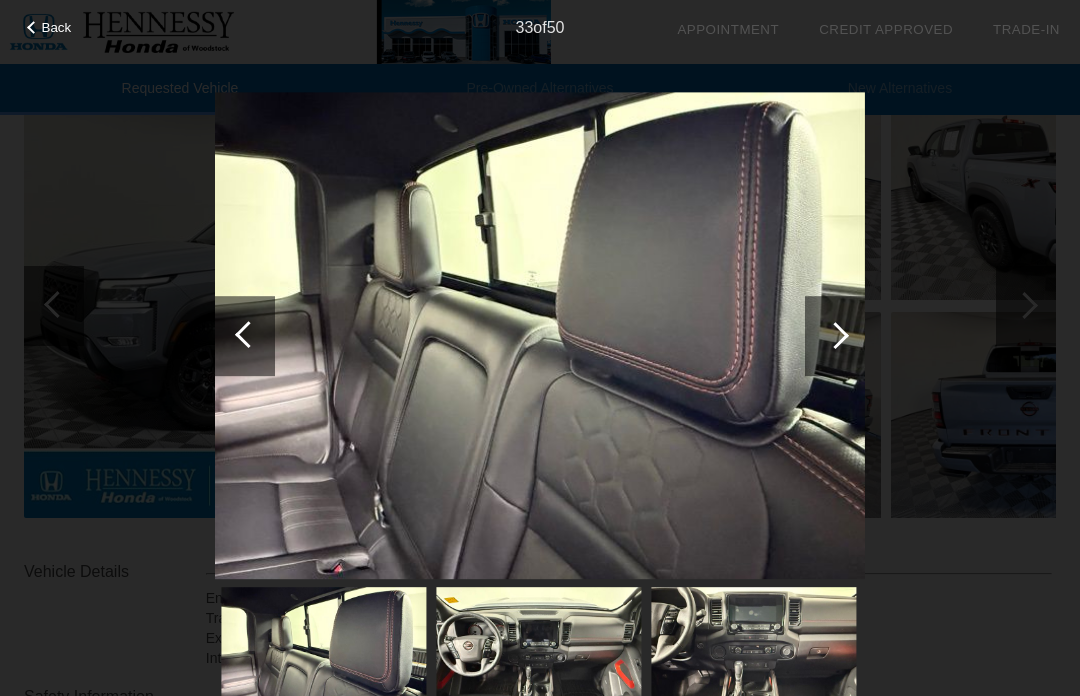 click at bounding box center [835, 336] 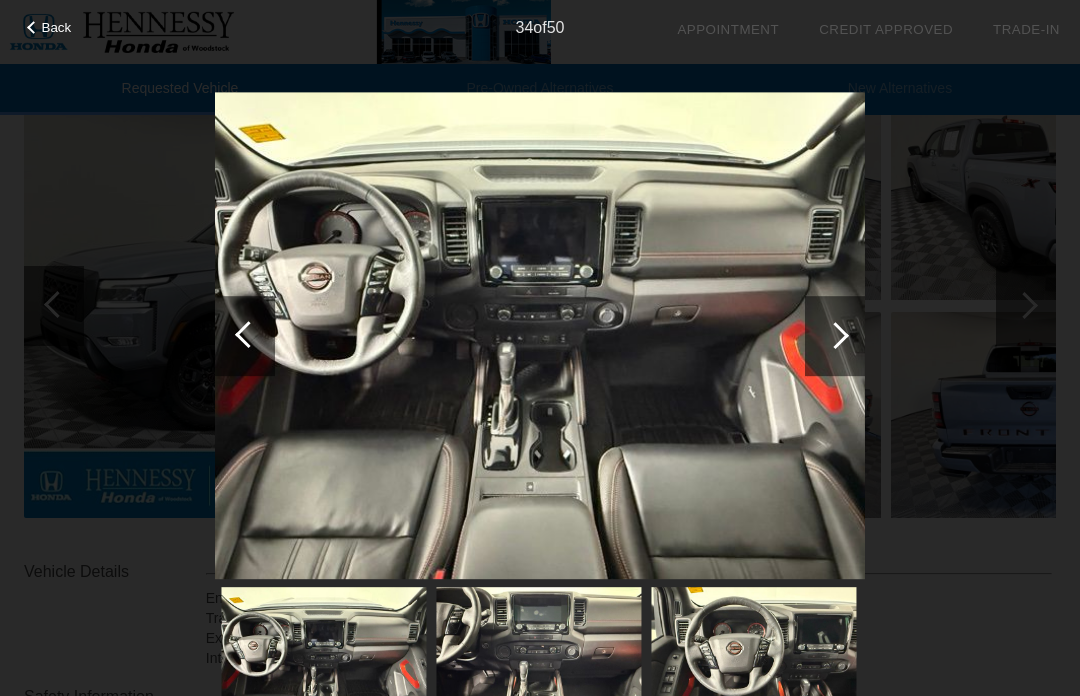 click at bounding box center (835, 335) 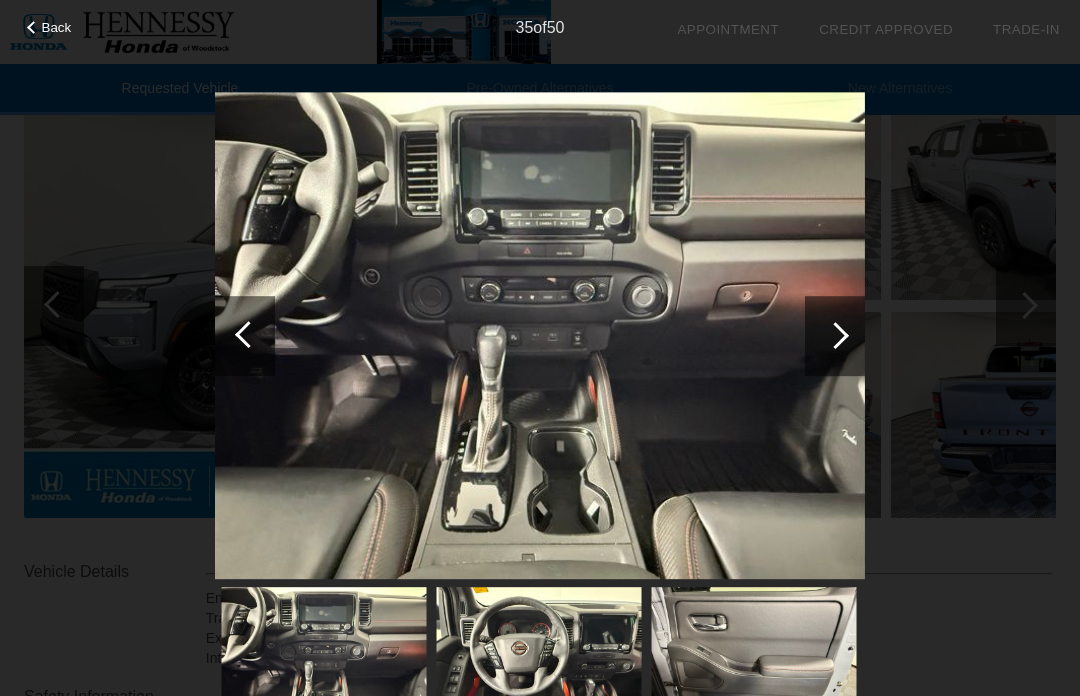 click on "Back" at bounding box center (57, 27) 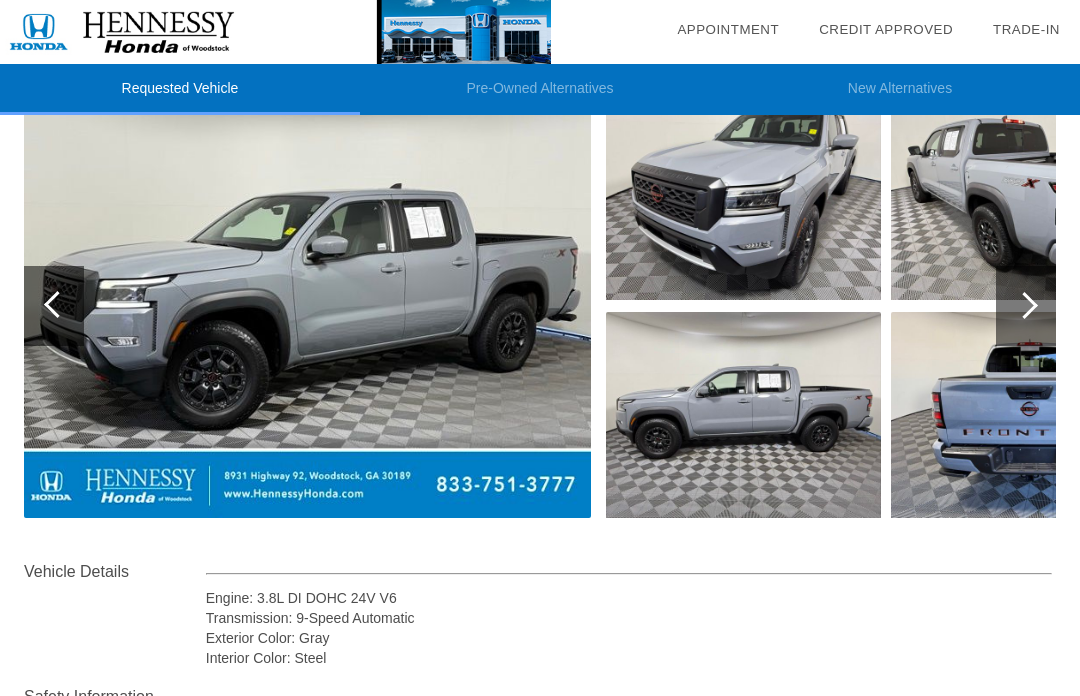 scroll, scrollTop: 274, scrollLeft: 2, axis: both 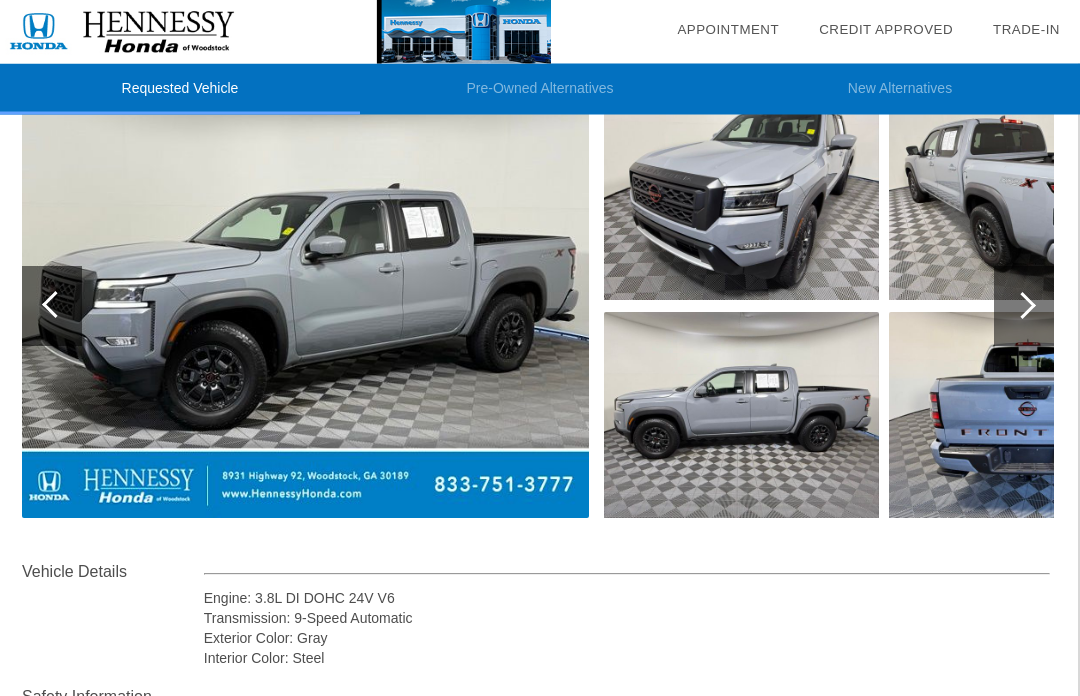 click at bounding box center [1022, 306] 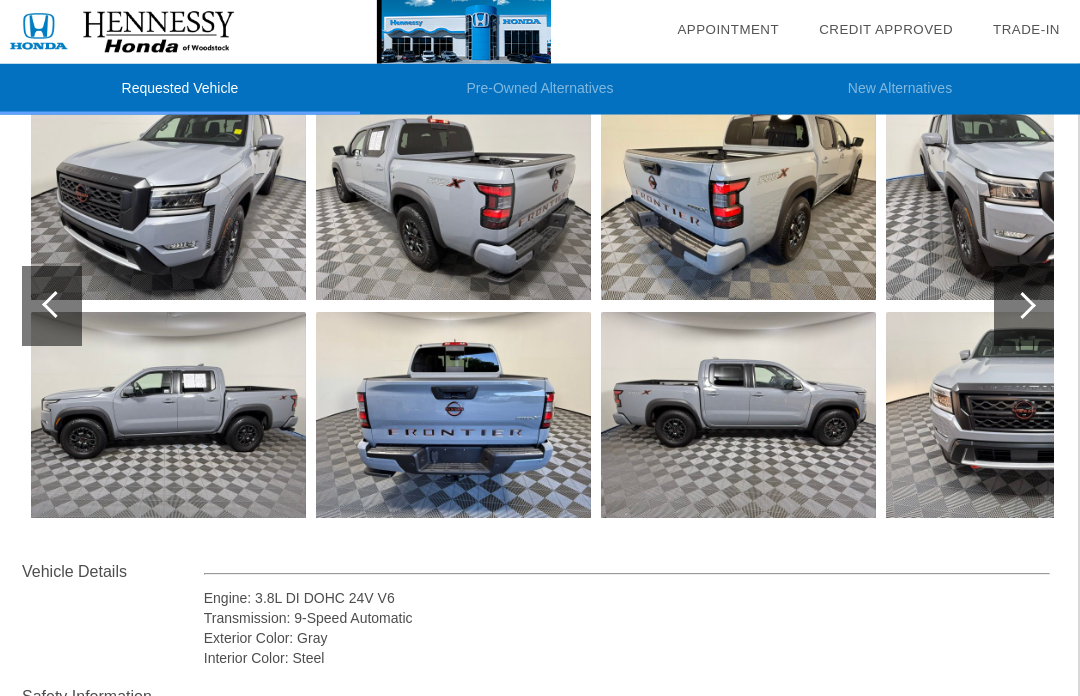 scroll, scrollTop: 275, scrollLeft: 2, axis: both 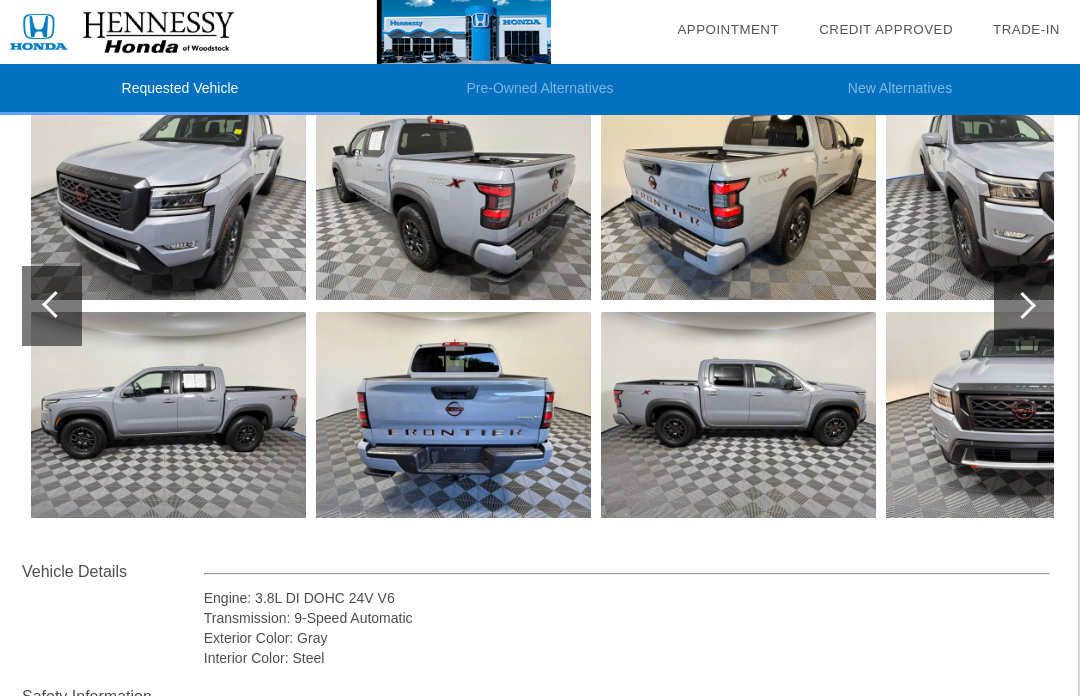 click at bounding box center (1022, 305) 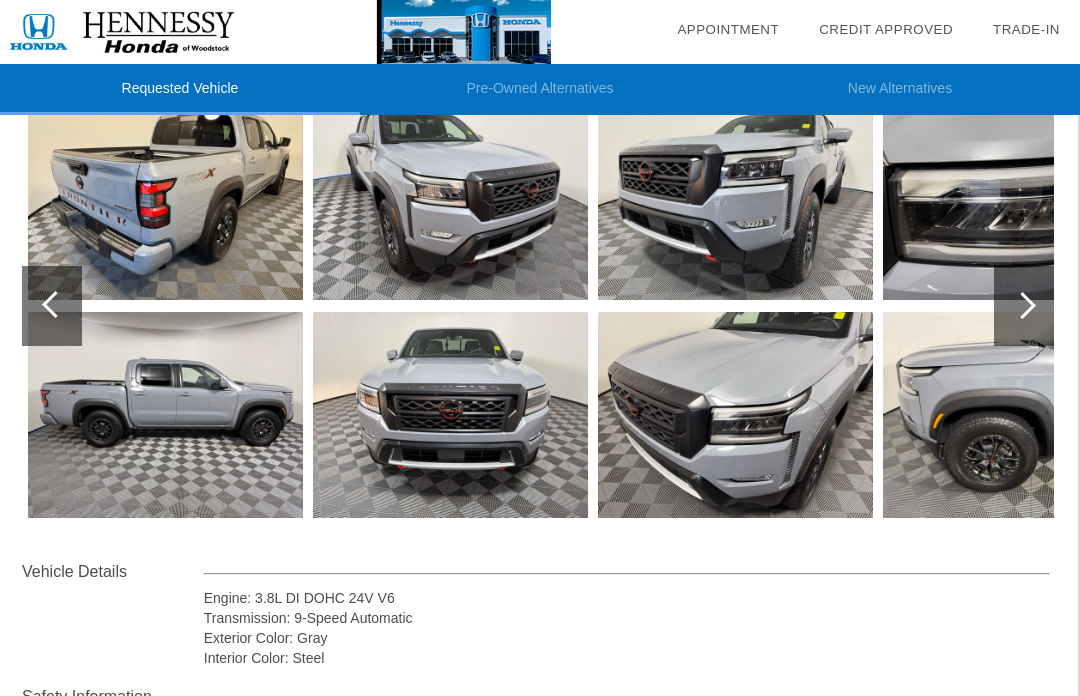 click at bounding box center [1022, 305] 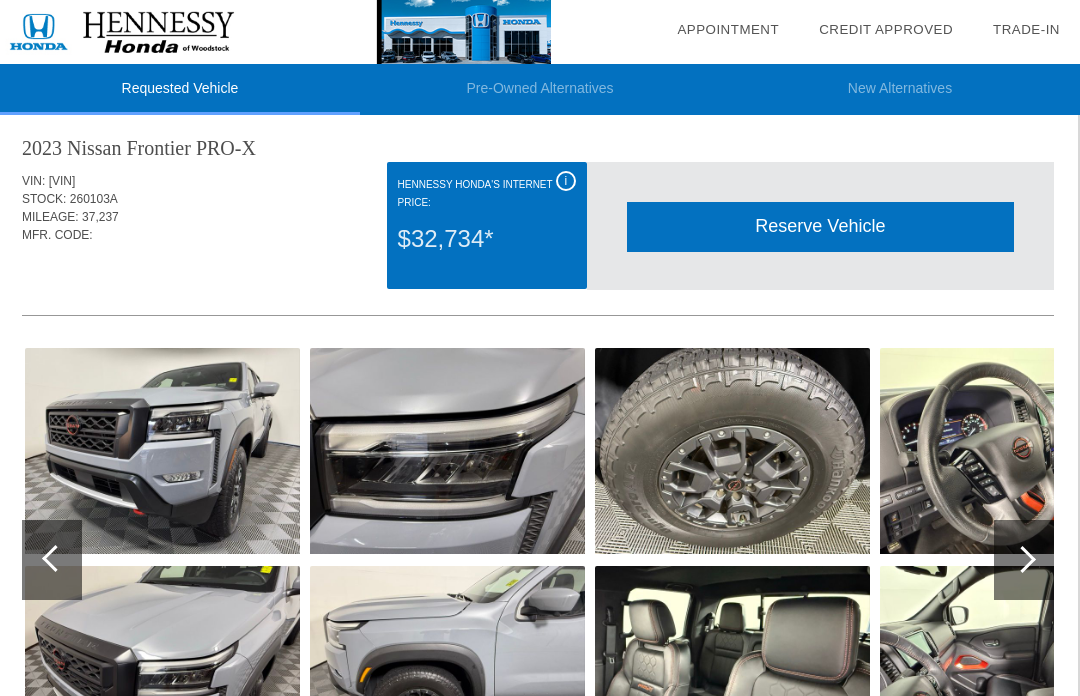 scroll, scrollTop: 0, scrollLeft: 2, axis: horizontal 